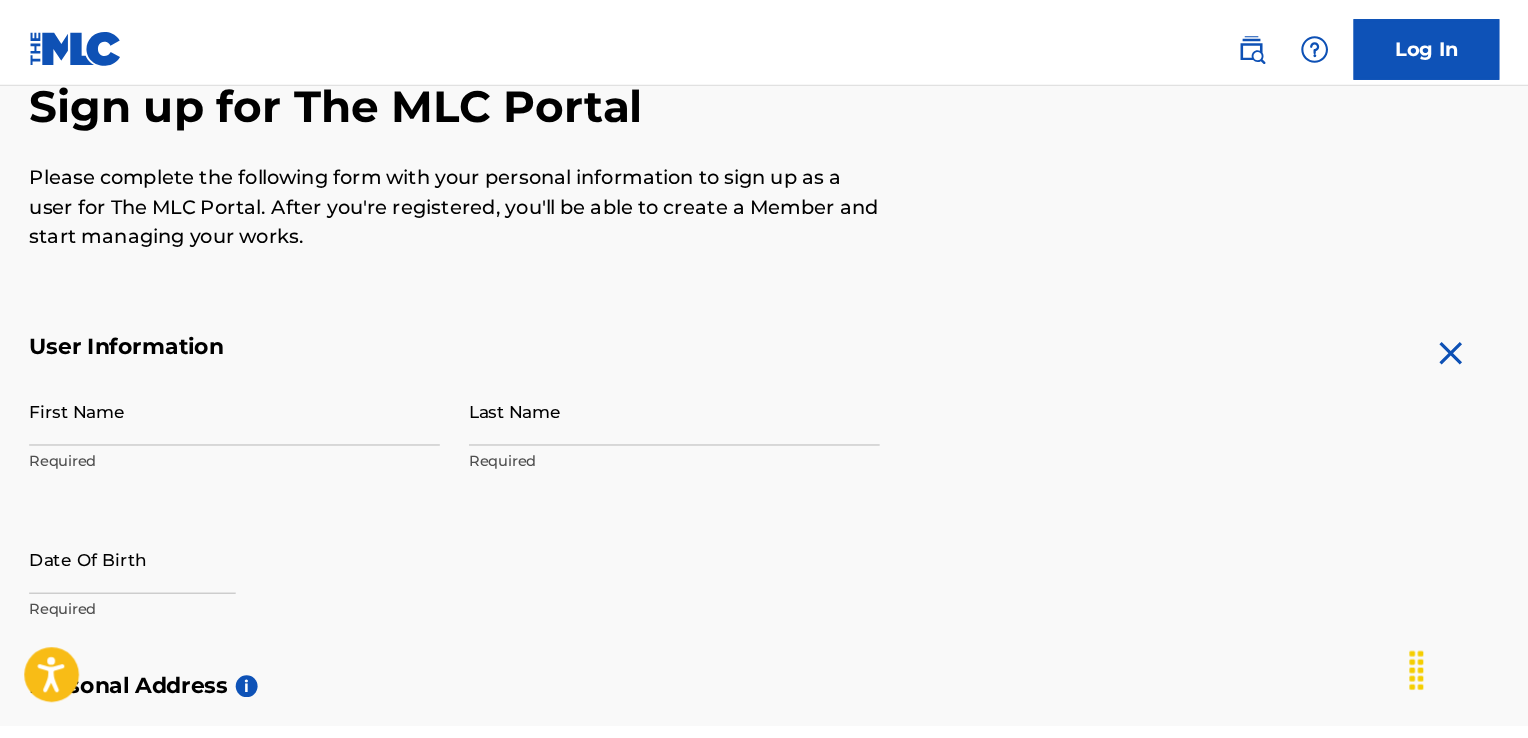 scroll, scrollTop: 208, scrollLeft: 0, axis: vertical 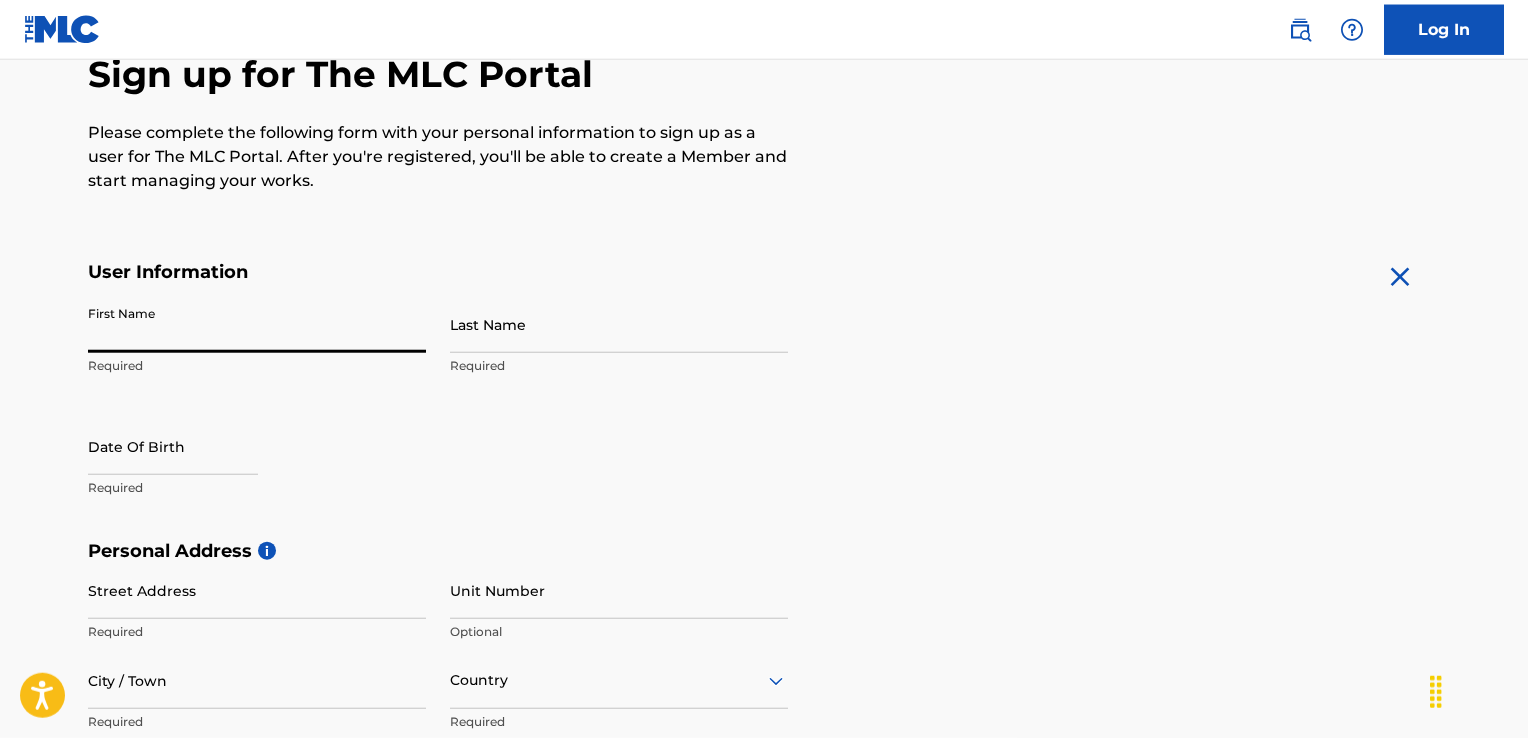 click on "First Name" at bounding box center [257, 324] 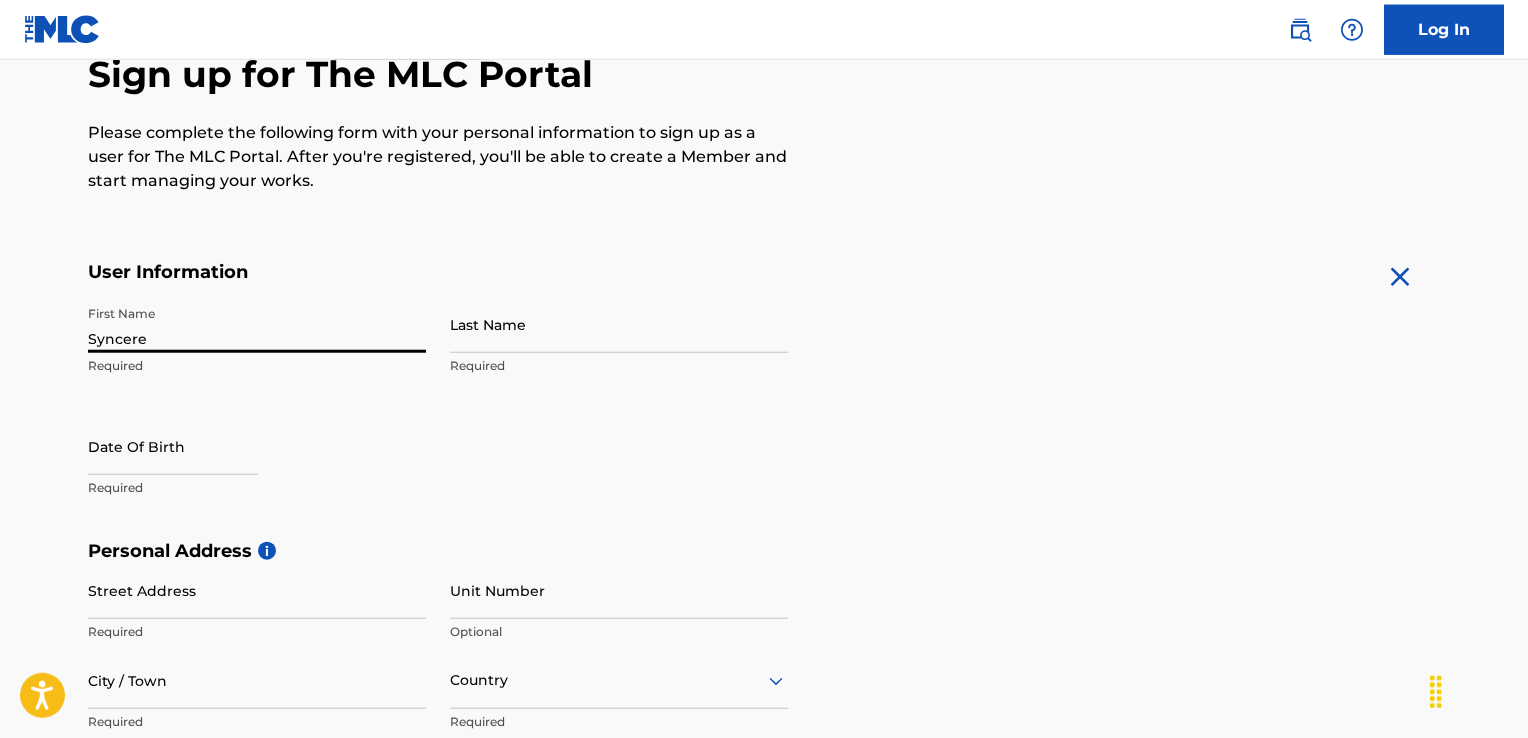 type on "Syncere" 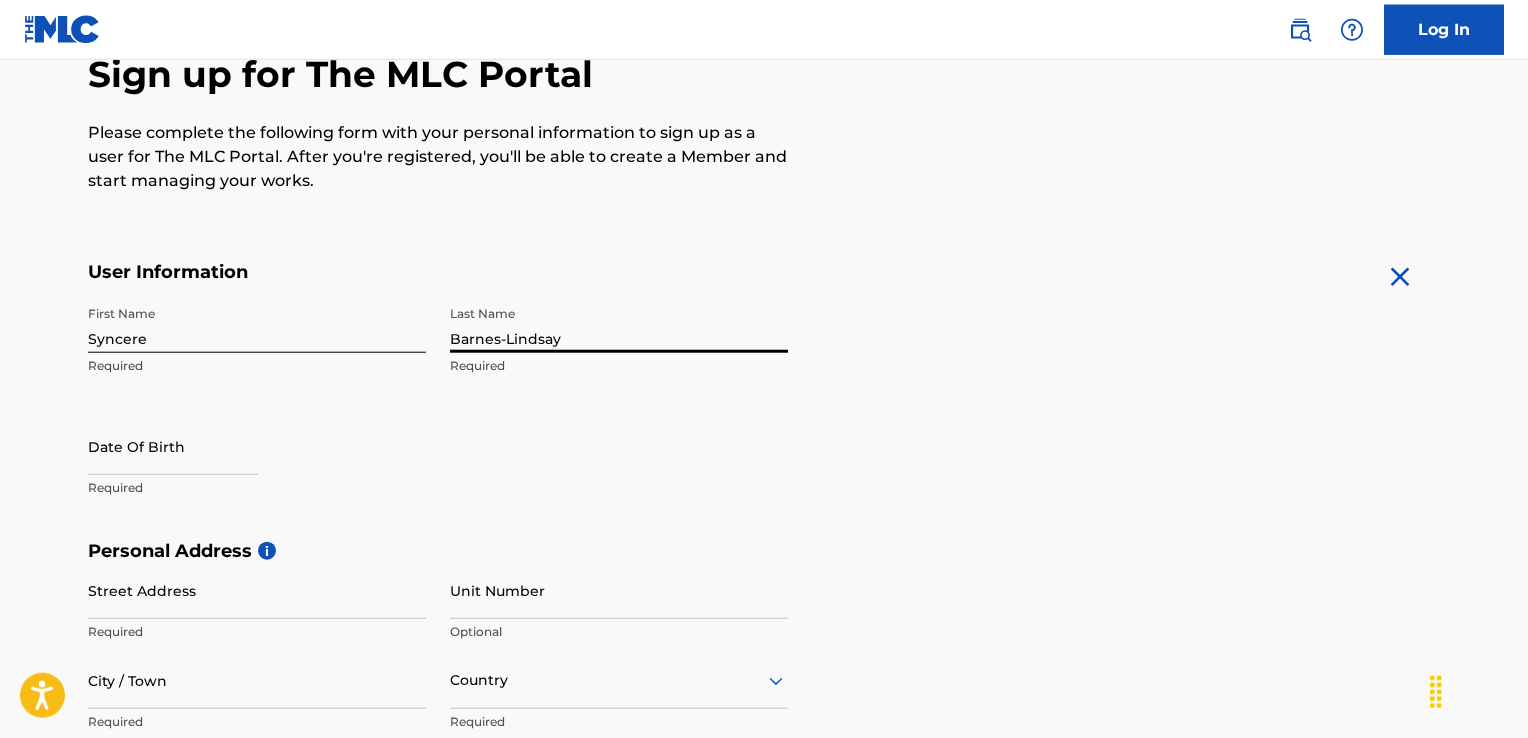 type on "Barnes-Lindsay" 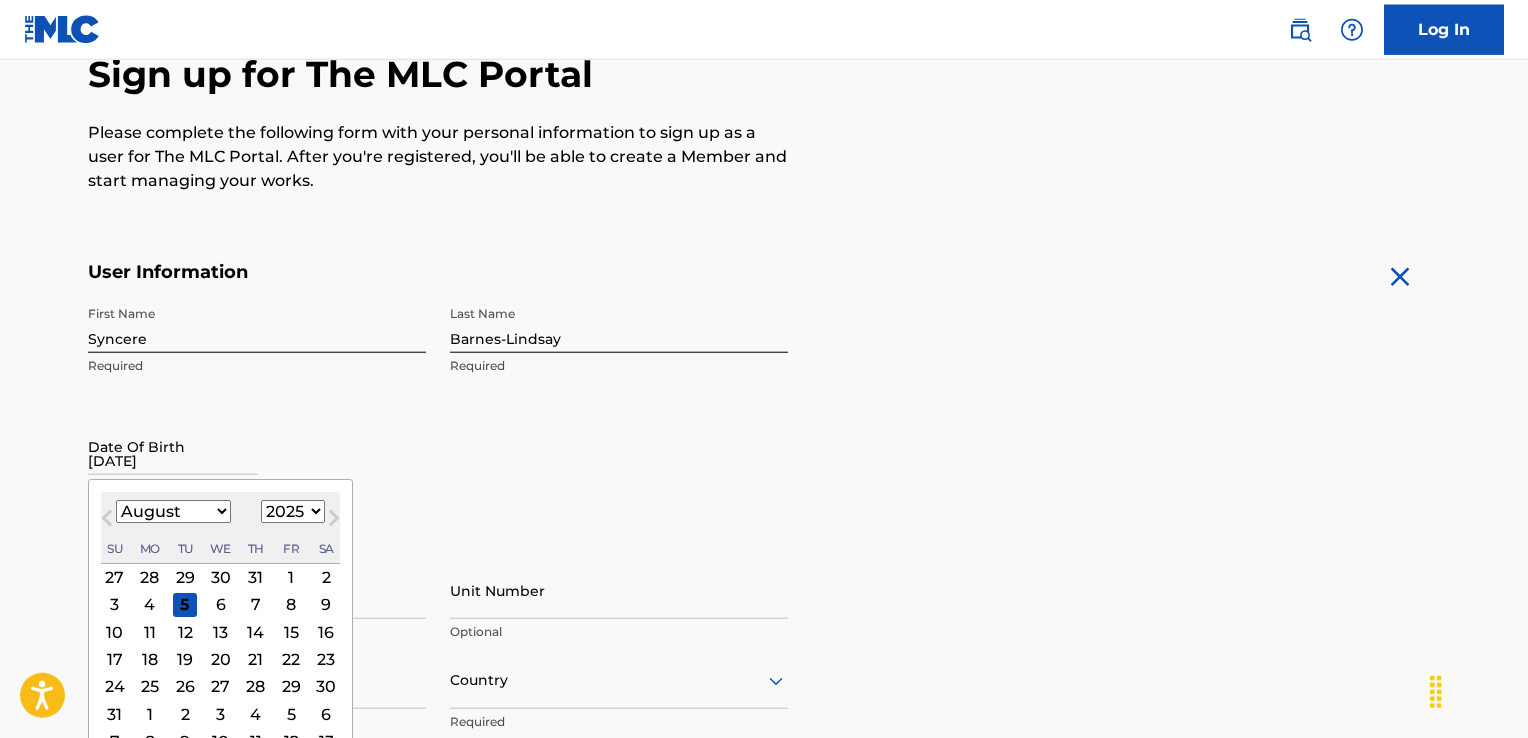 type on "[DATE]" 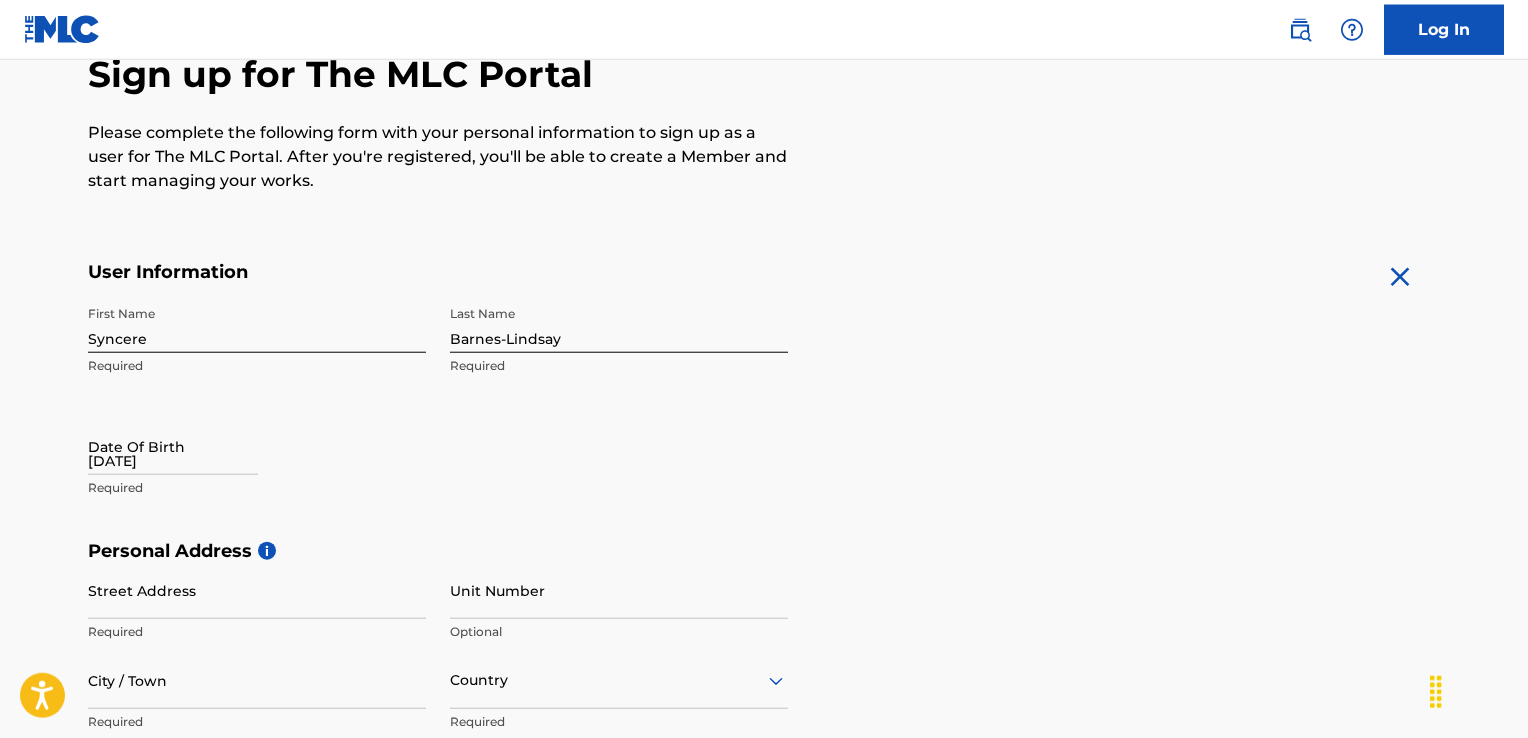click on "First Name [USERNAME] Required Last Name [LAST]-[LAST] Required Date Of Birth [DATE] Required" at bounding box center (438, 418) 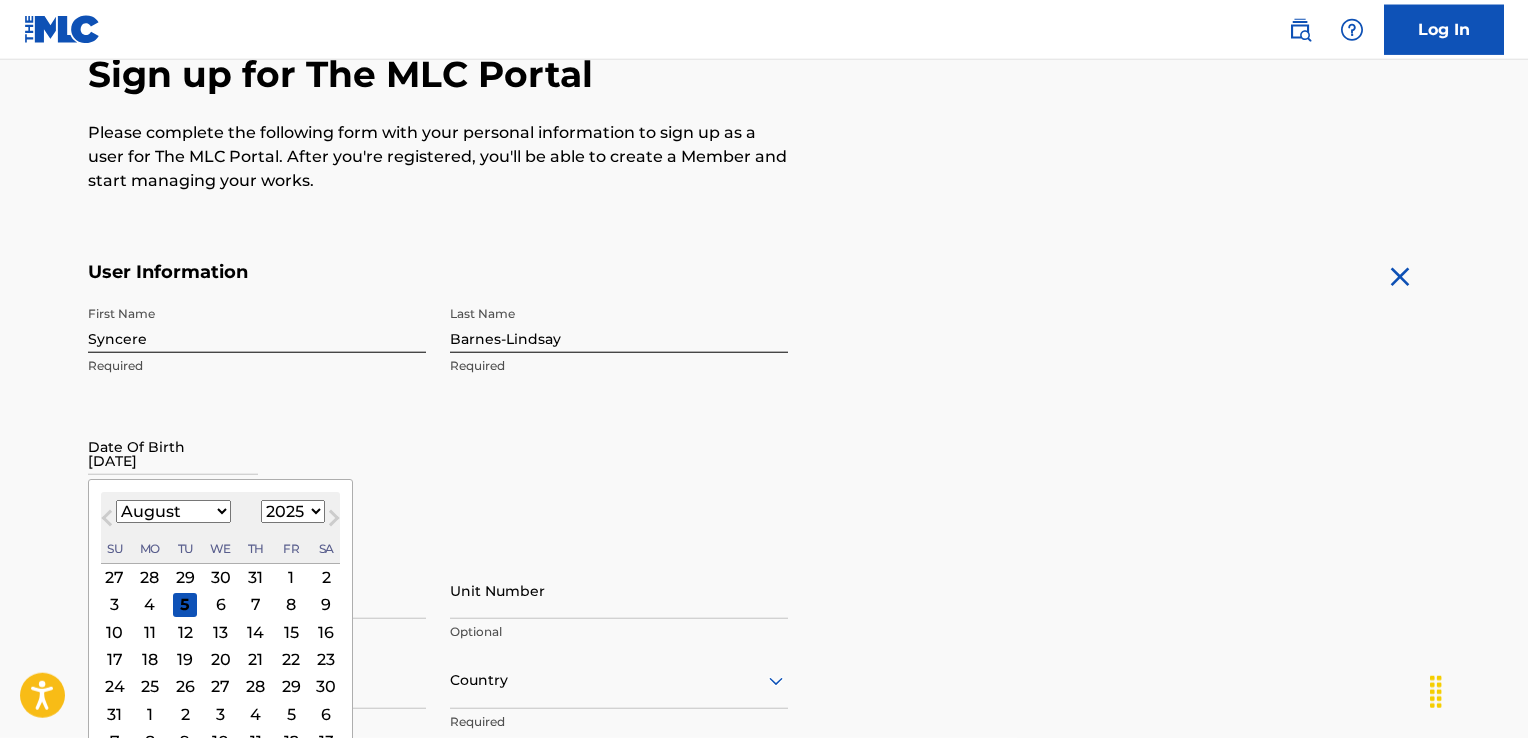 select on "1" 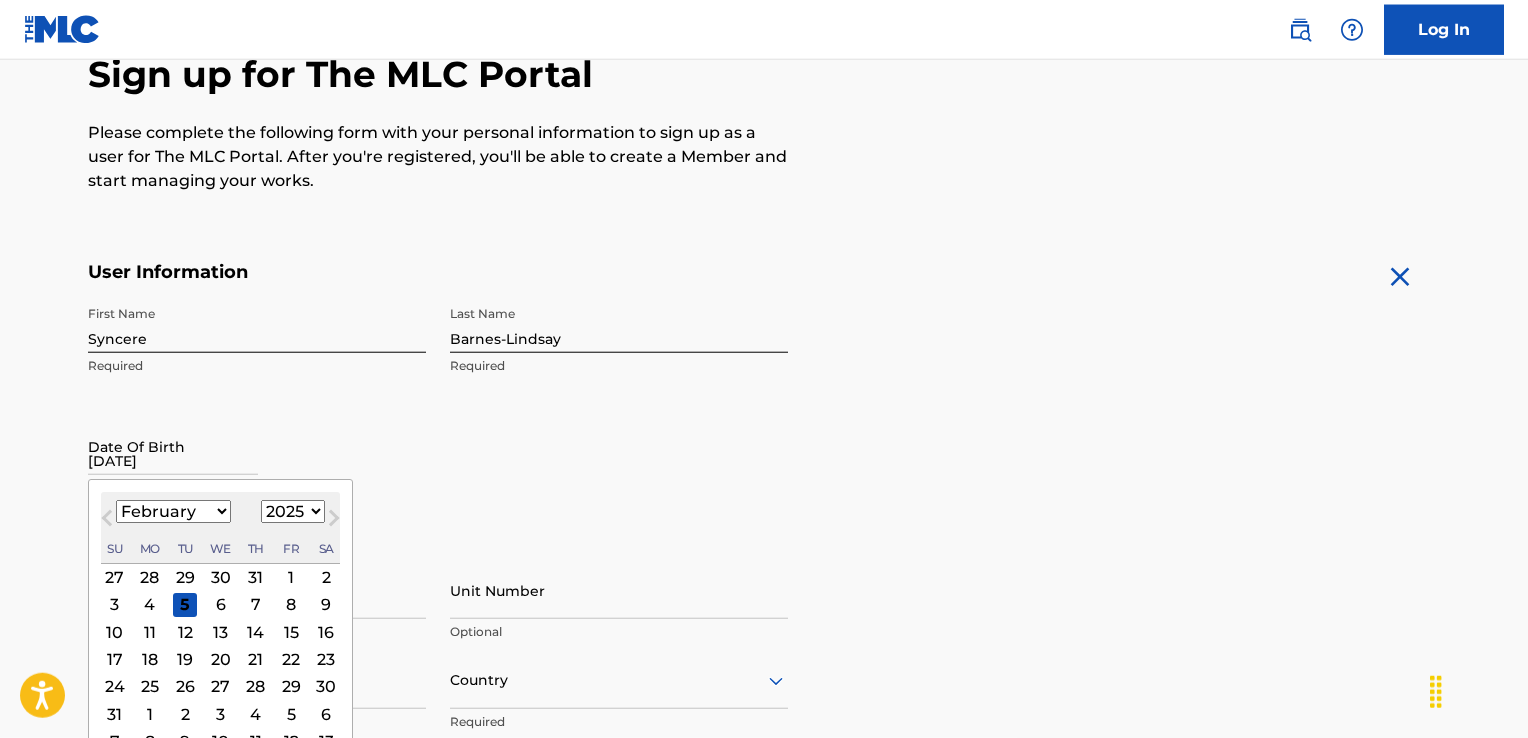 click on "February" at bounding box center [0, 0] 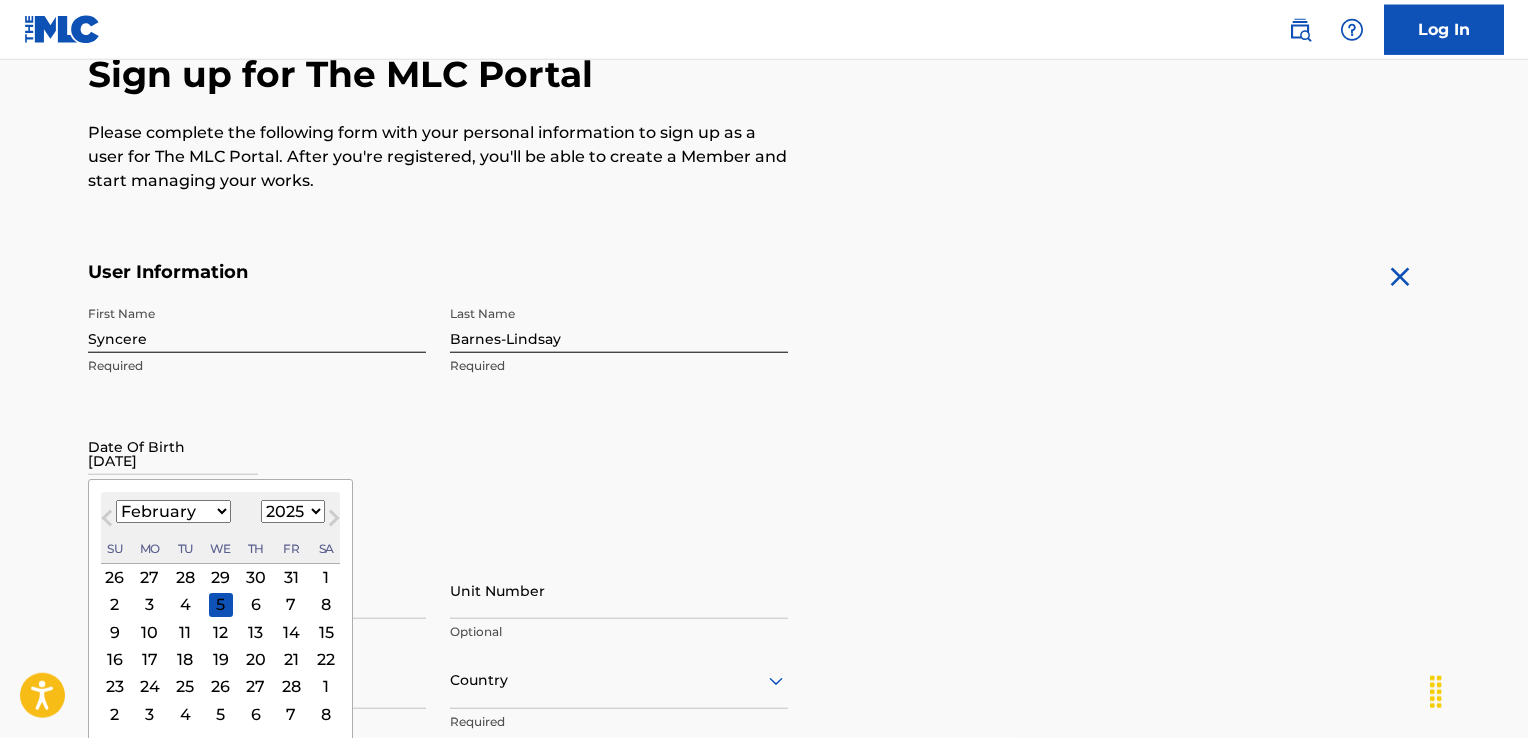 select on "2000" 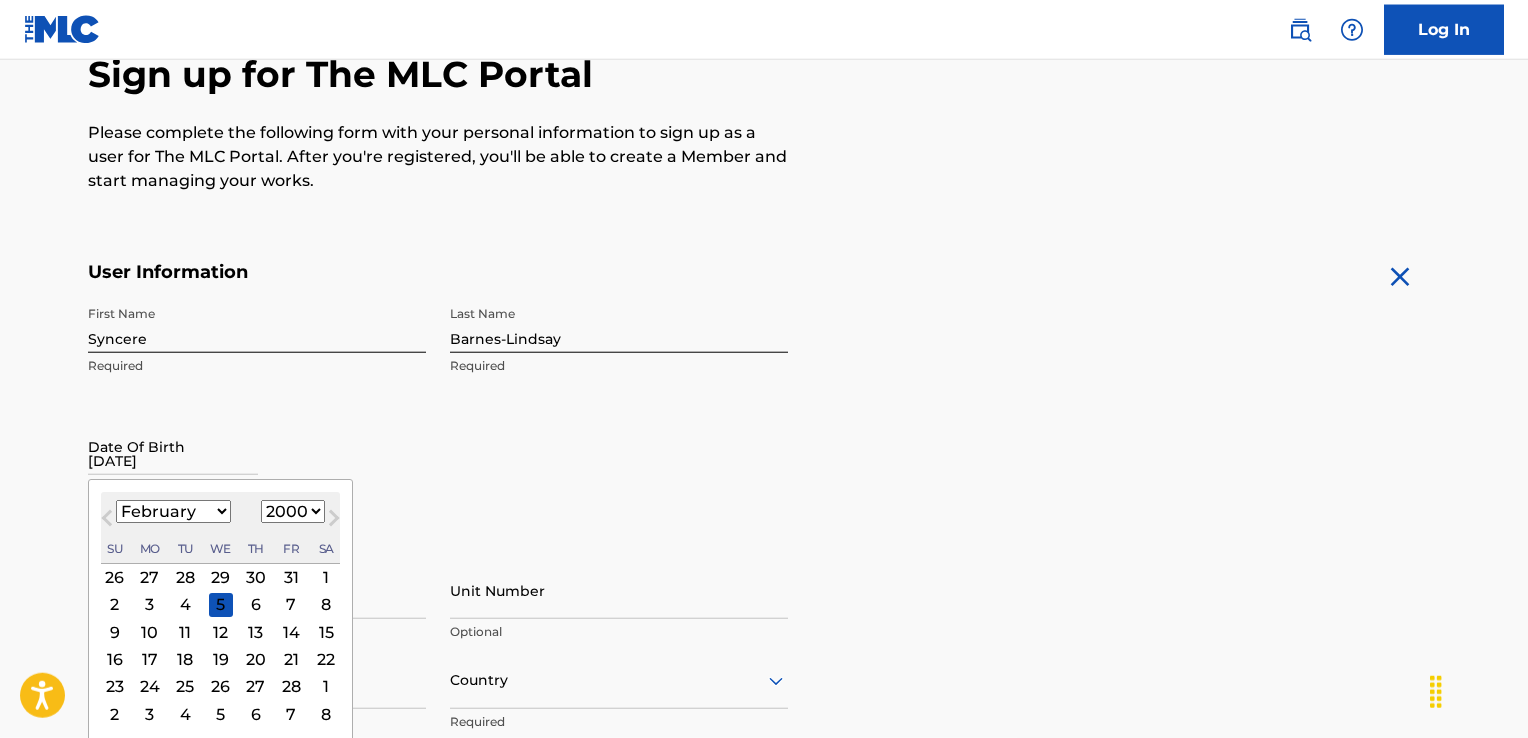 click on "2000" at bounding box center [0, 0] 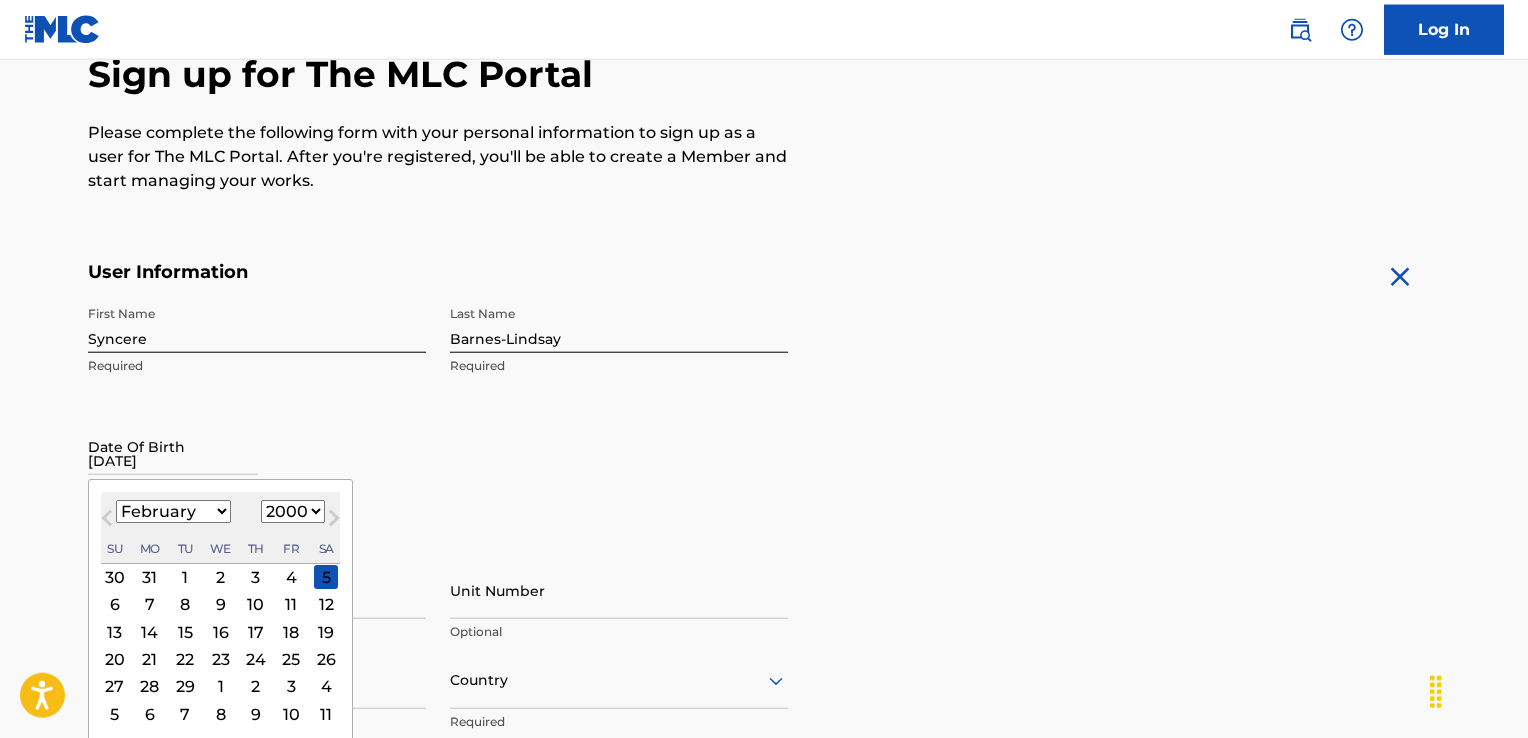 click on "27" at bounding box center (115, 687) 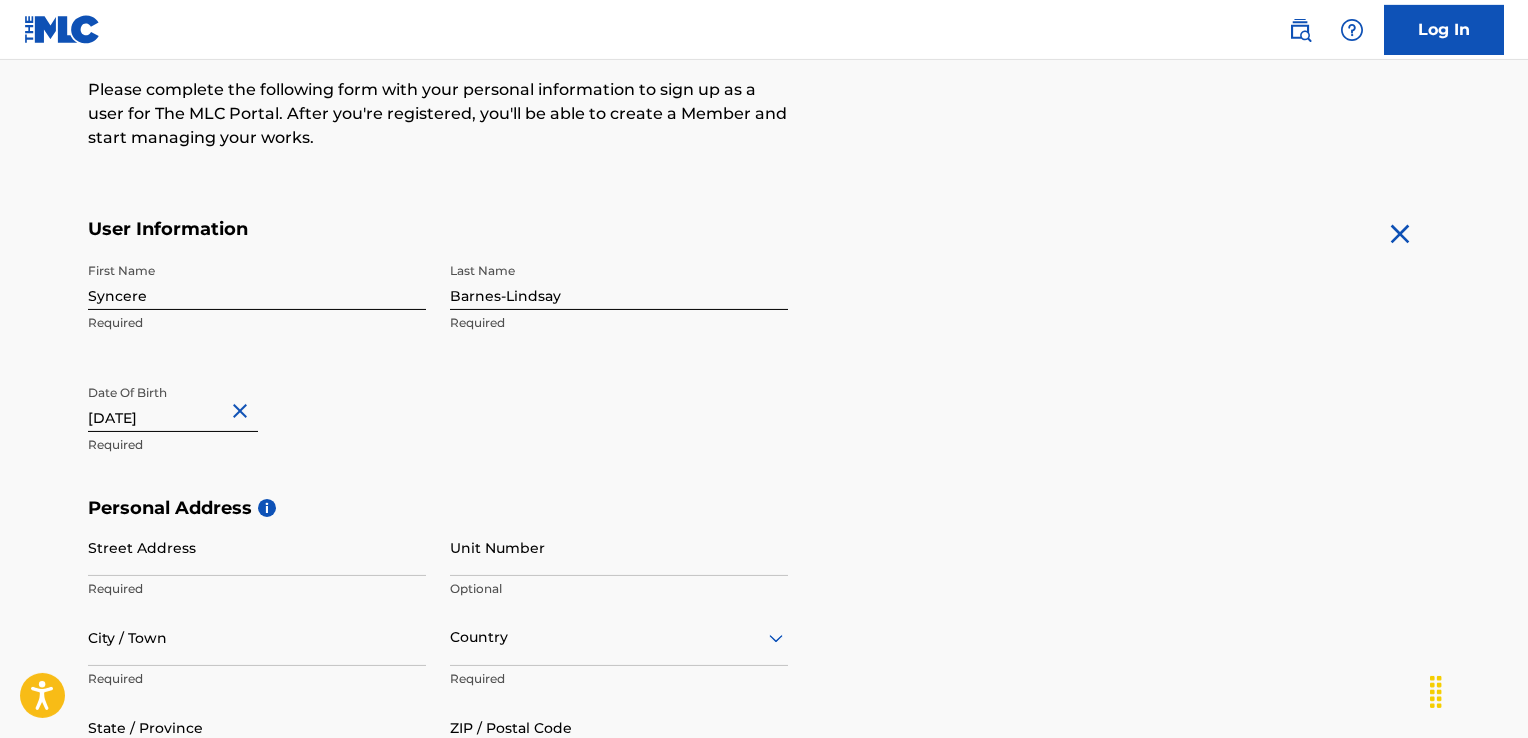scroll, scrollTop: 252, scrollLeft: 0, axis: vertical 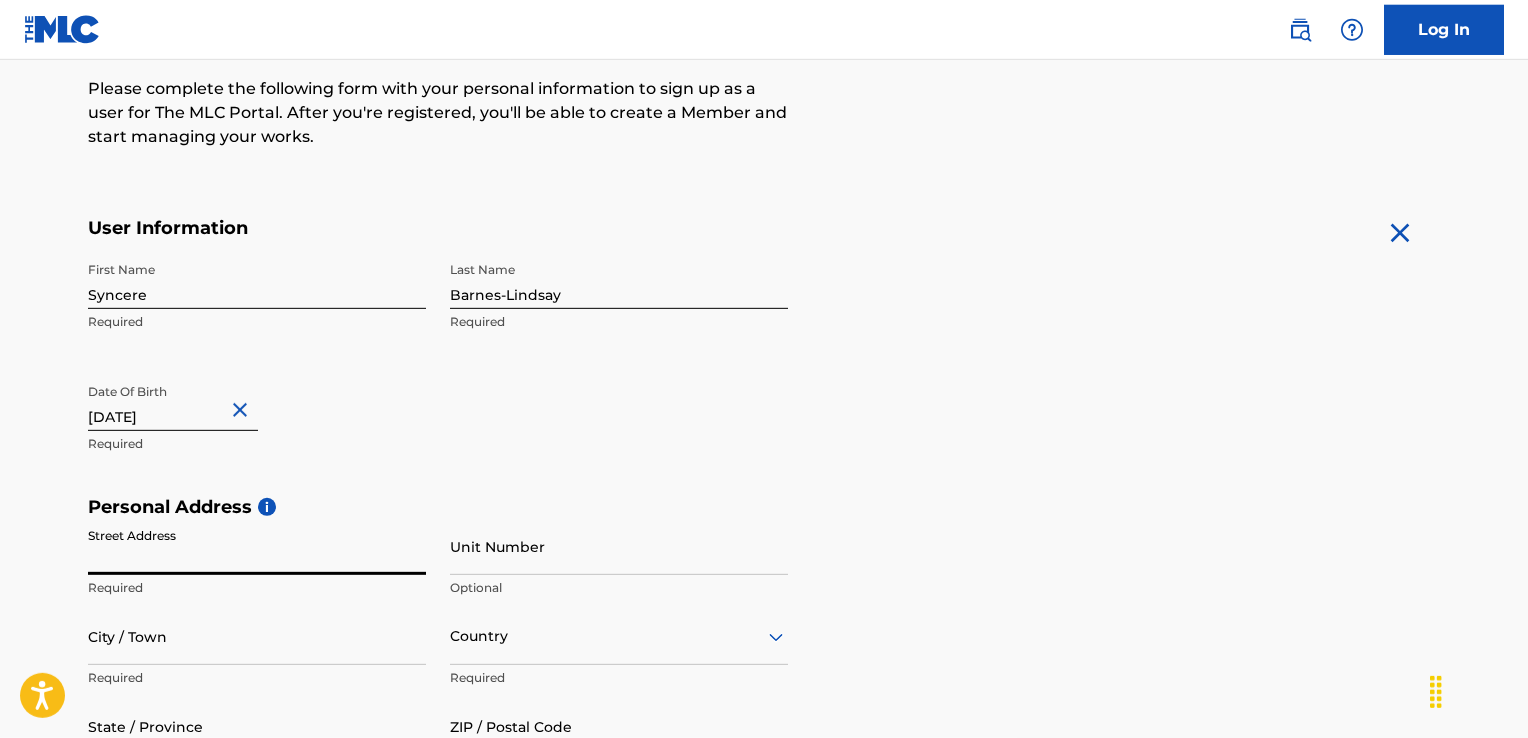 click on "Street Address" at bounding box center (257, 546) 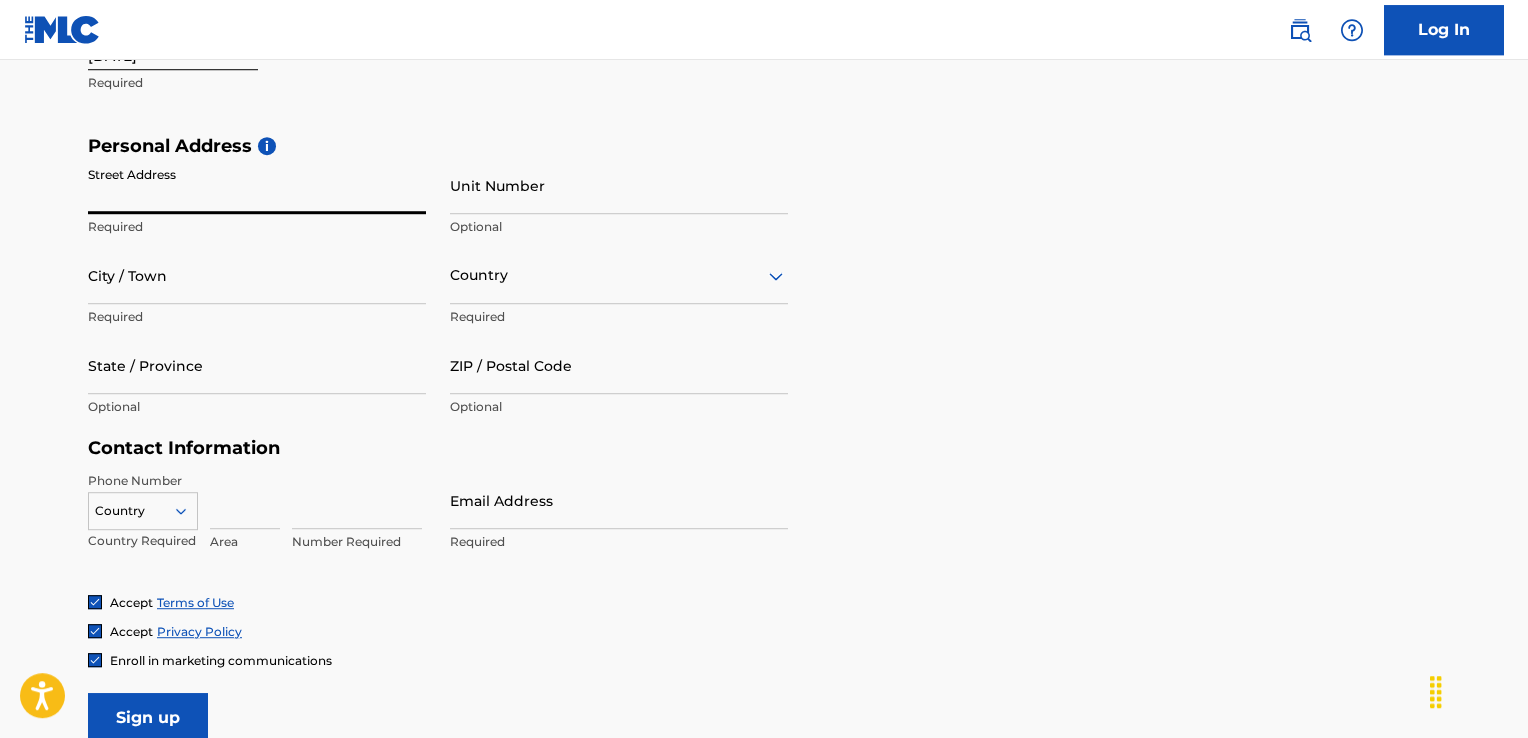 scroll, scrollTop: 602, scrollLeft: 0, axis: vertical 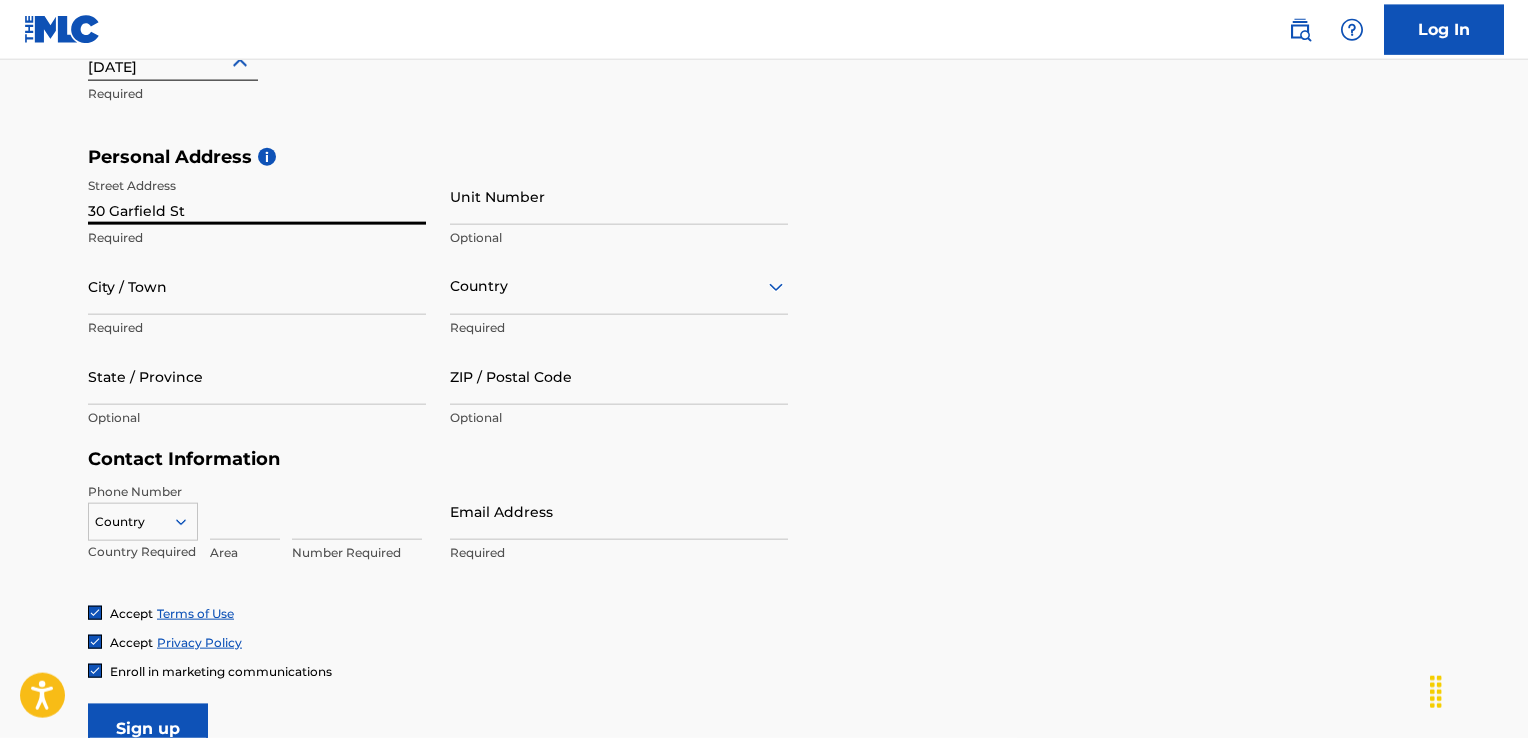 type on "30 Garfield St" 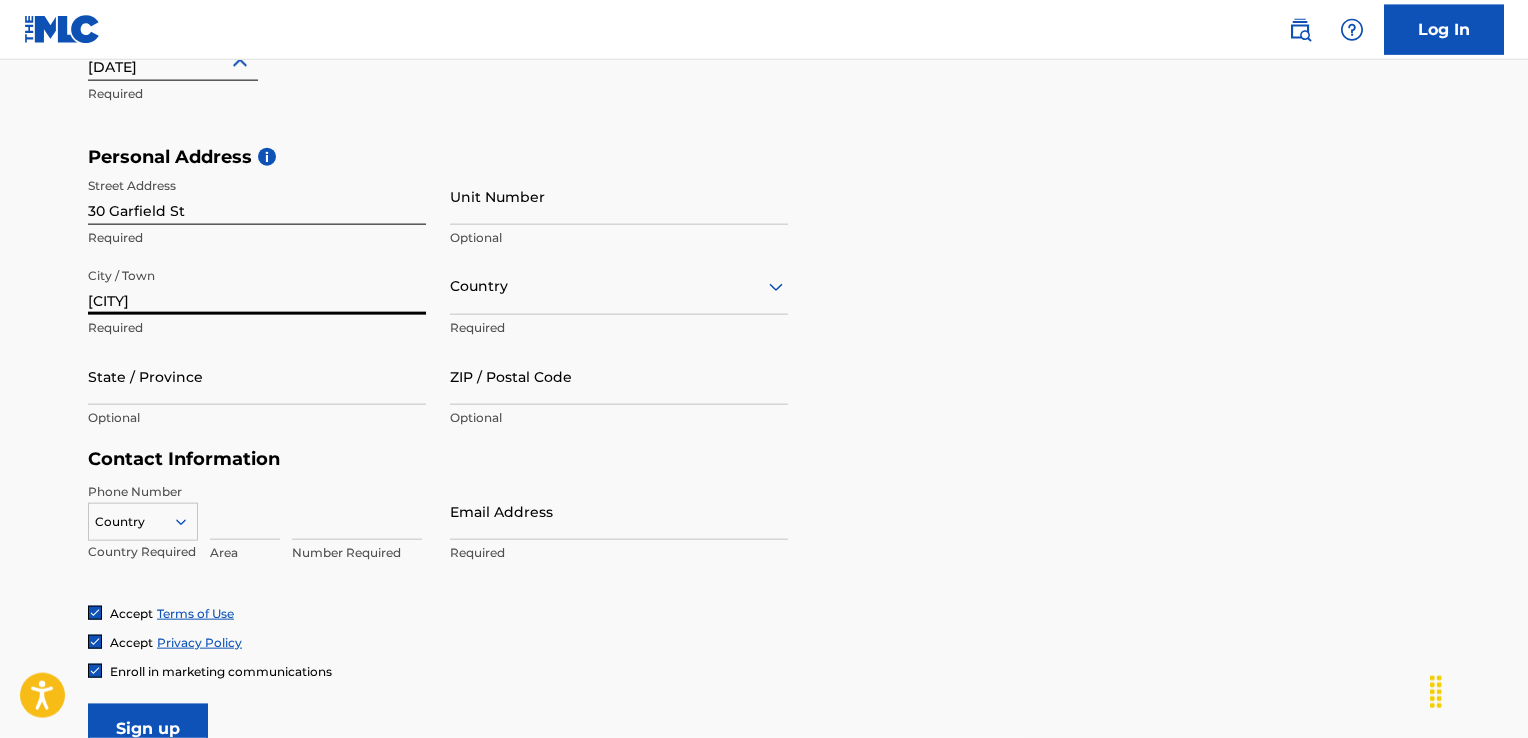 type on "[CITY]" 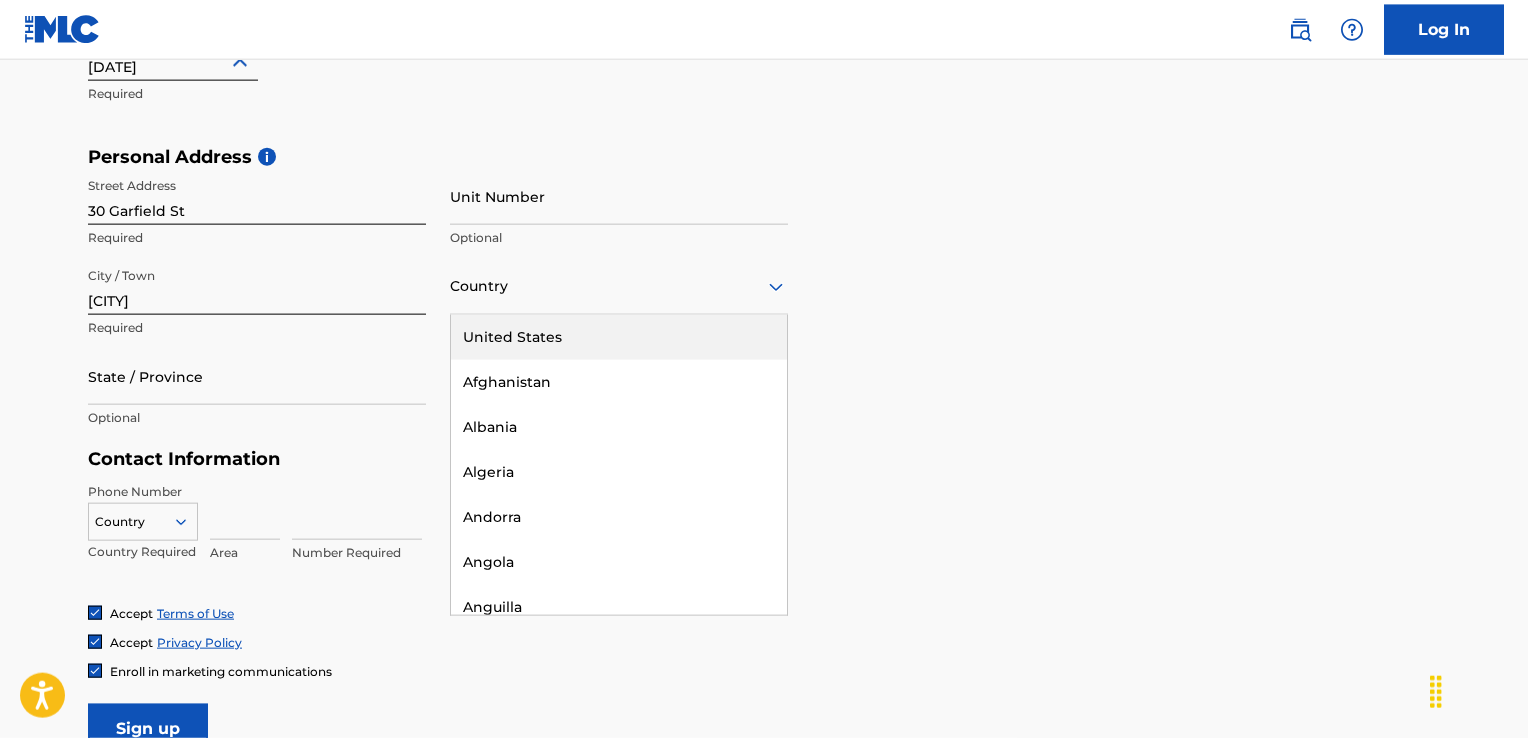 click on "United States" at bounding box center [619, 337] 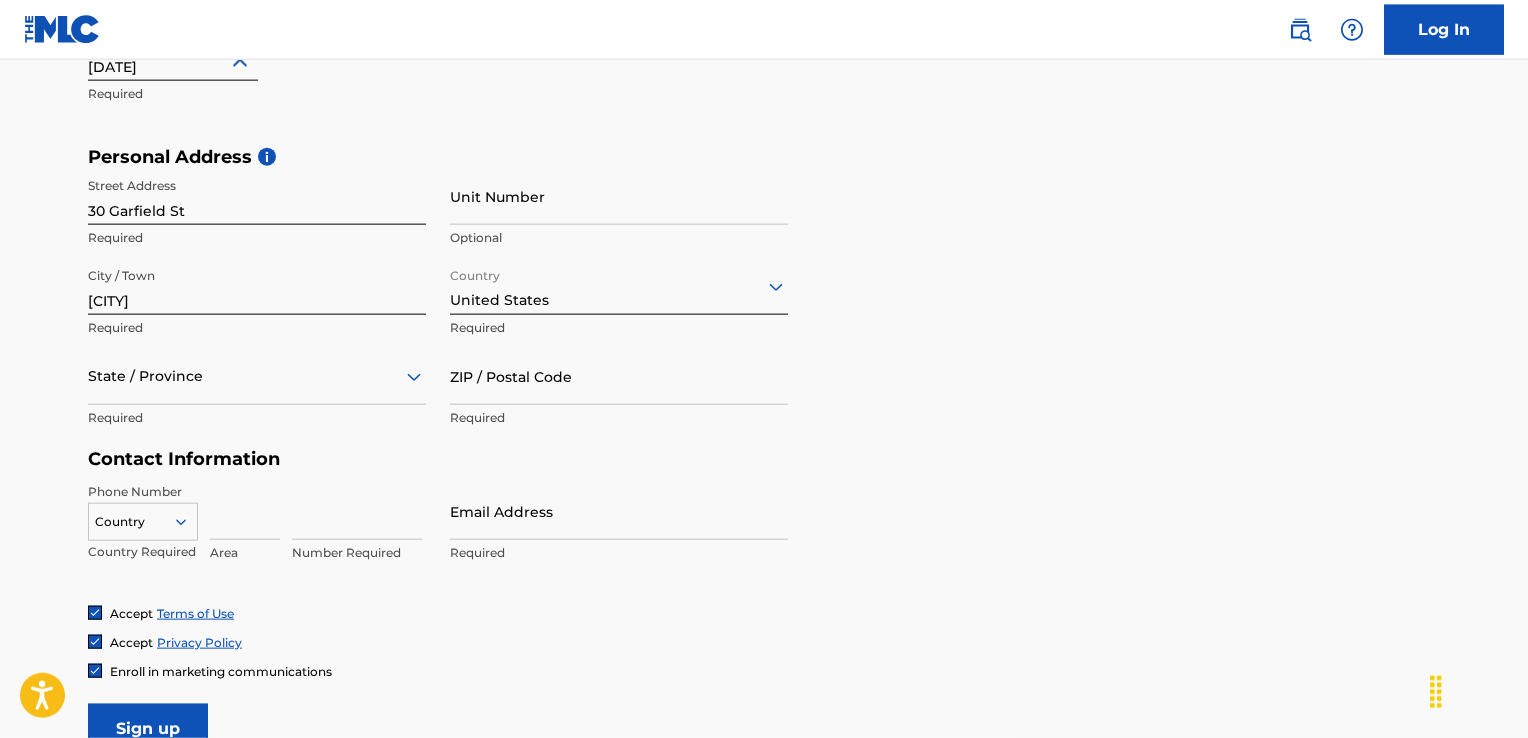 click at bounding box center (257, 376) 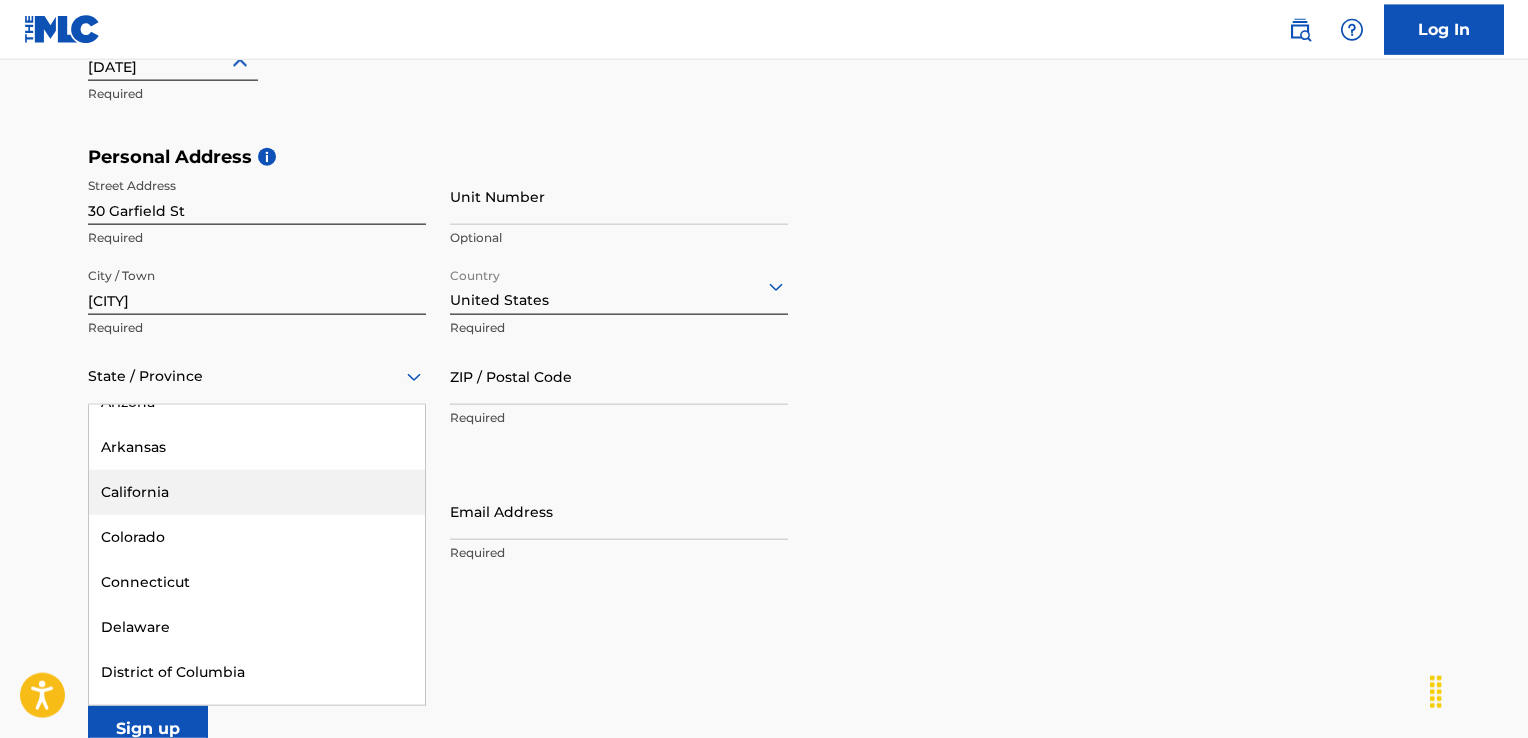 scroll, scrollTop: 163, scrollLeft: 0, axis: vertical 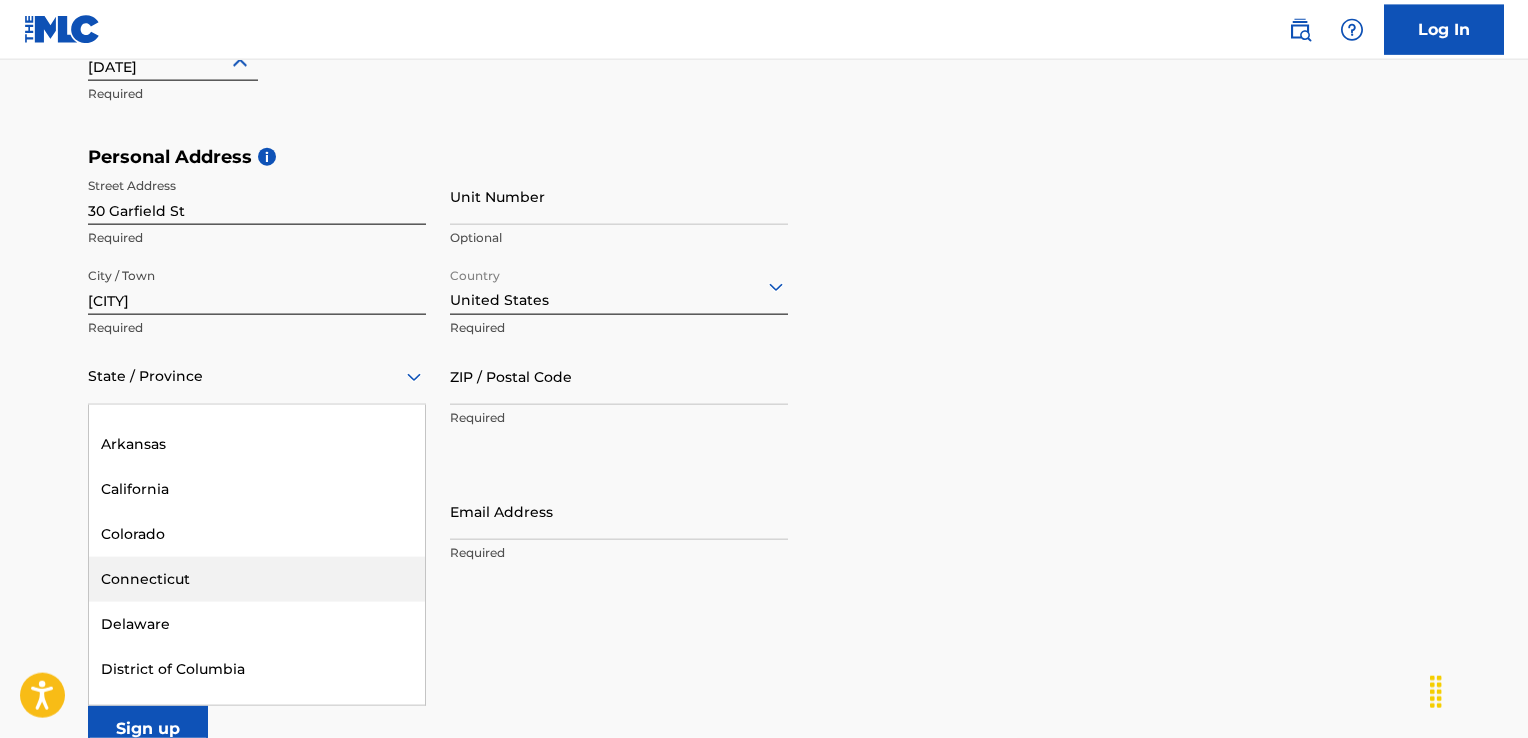 click on "Connecticut" at bounding box center (257, 579) 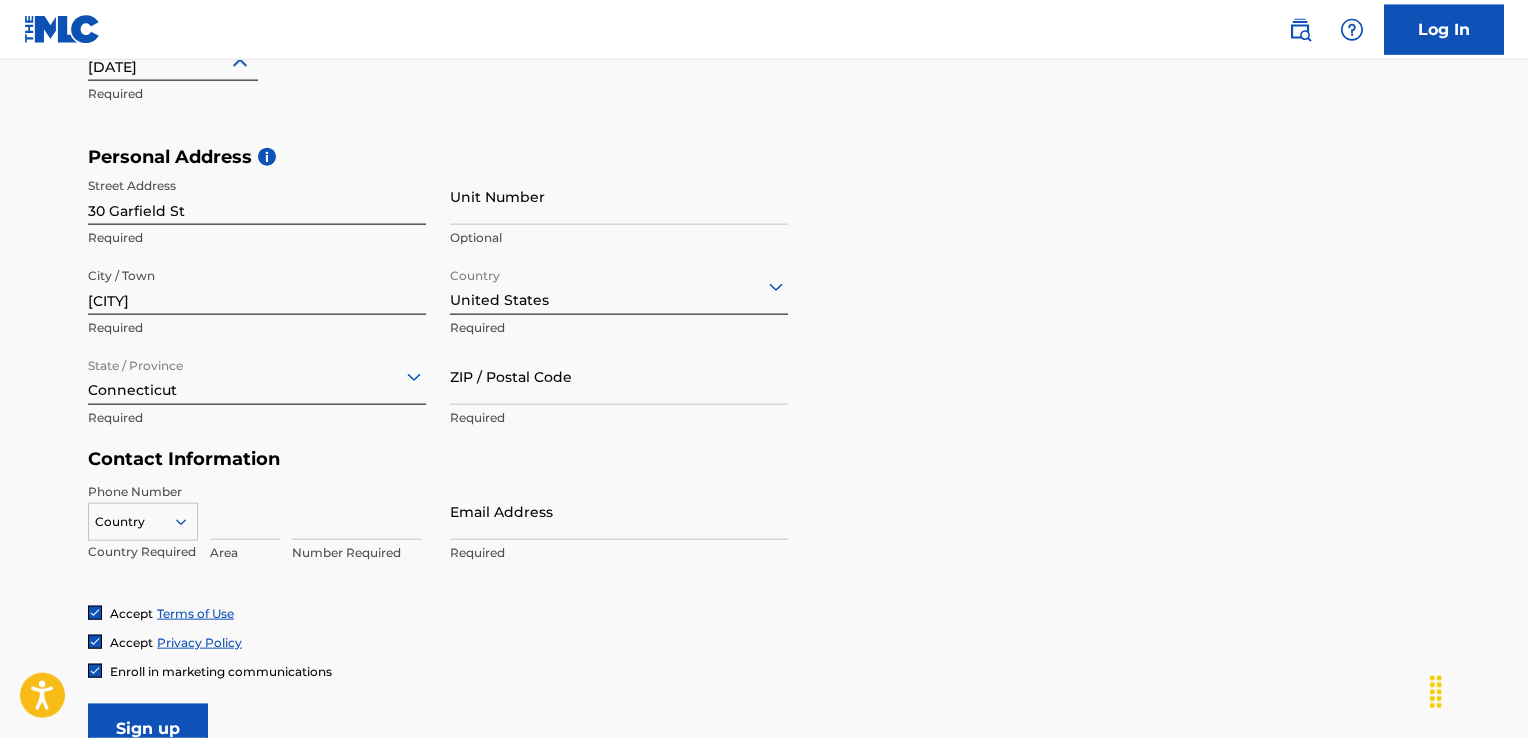 click on "ZIP / Postal Code" at bounding box center [619, 376] 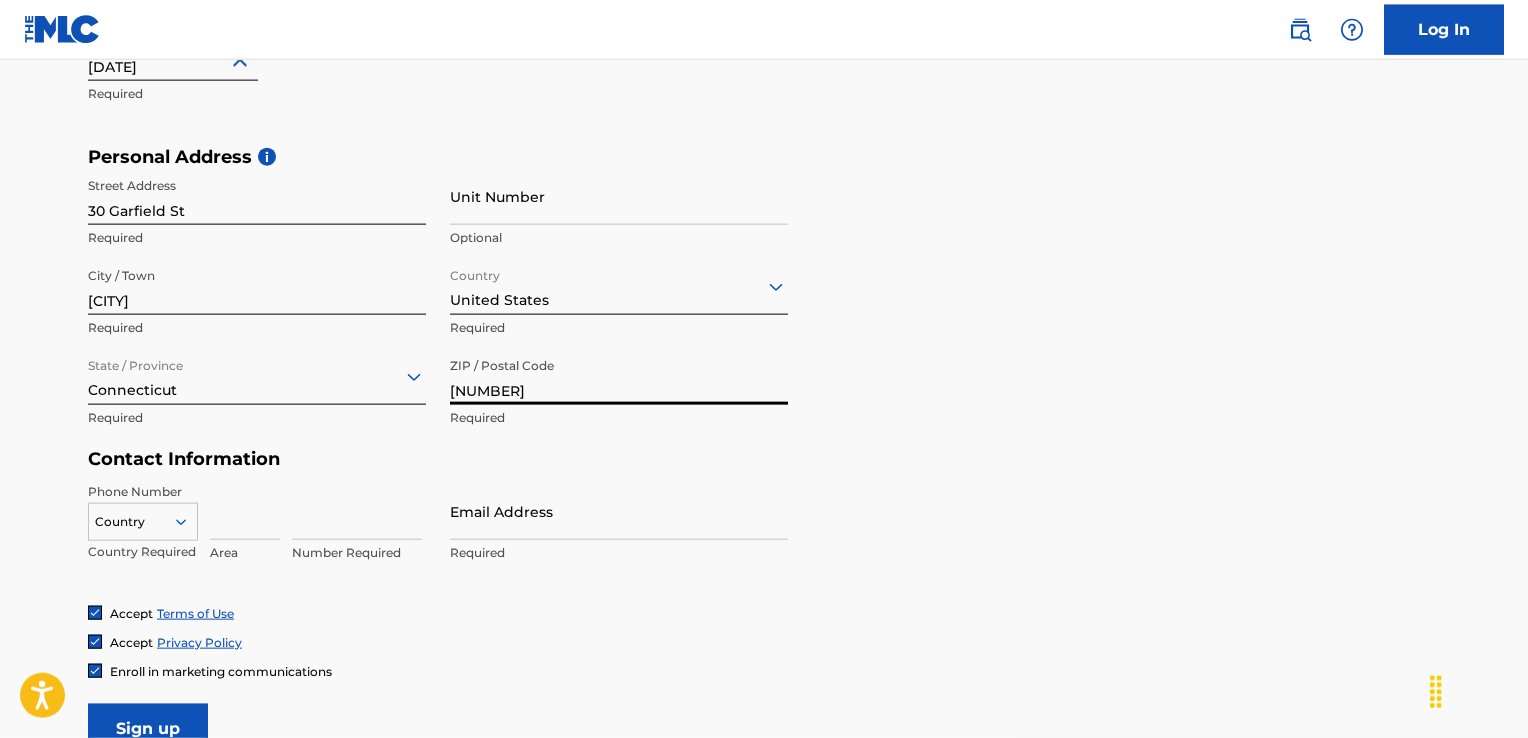 type on "[NUMBER]" 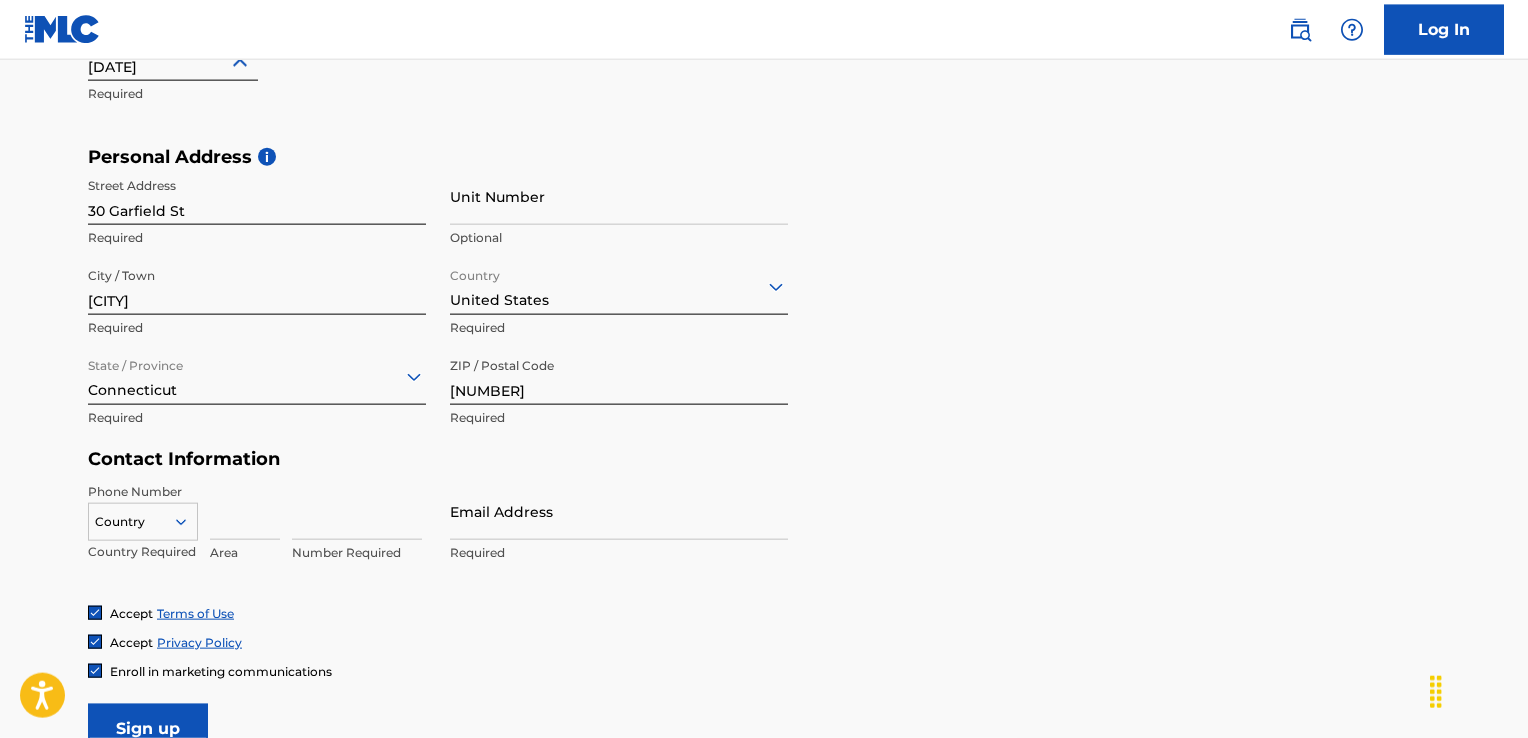 click at bounding box center [245, 511] 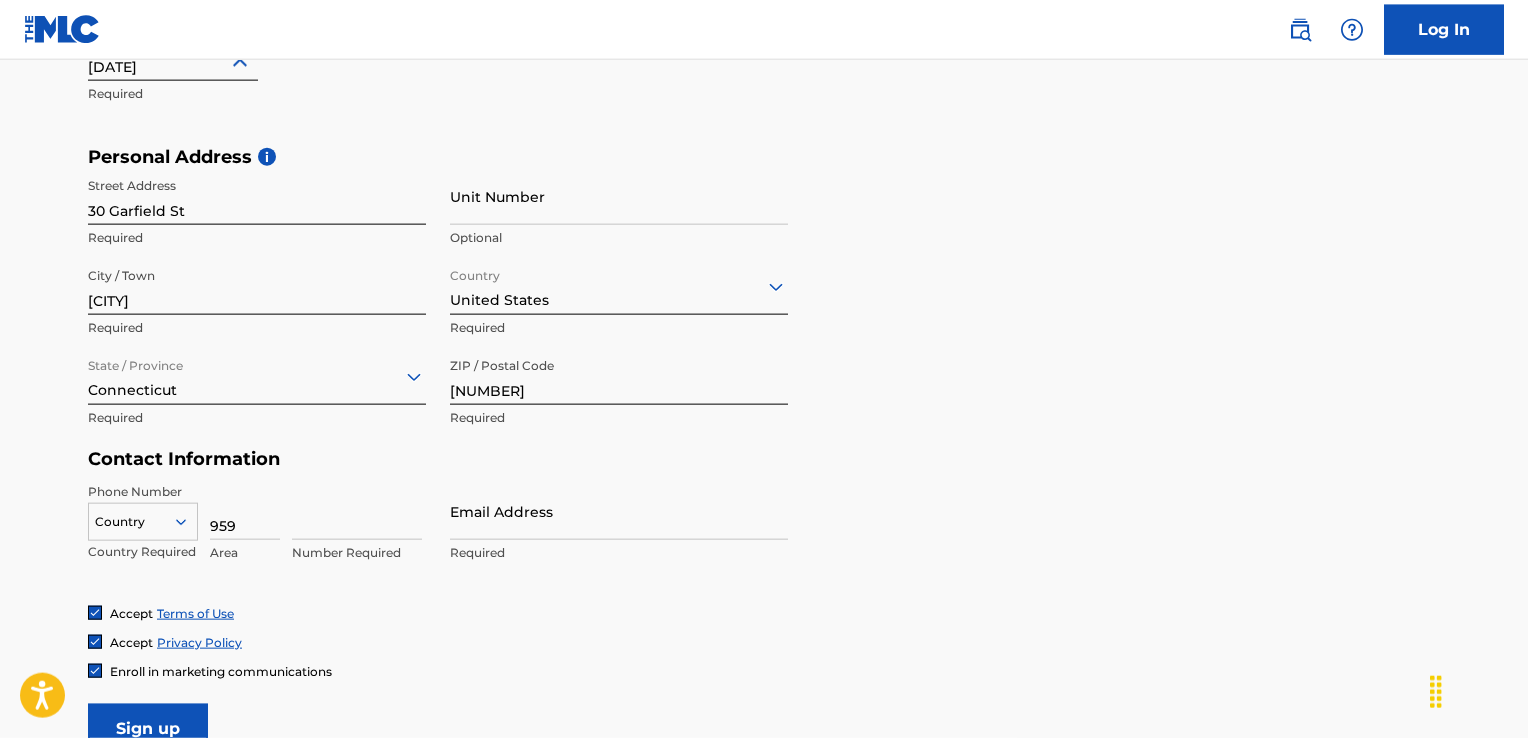type on "959" 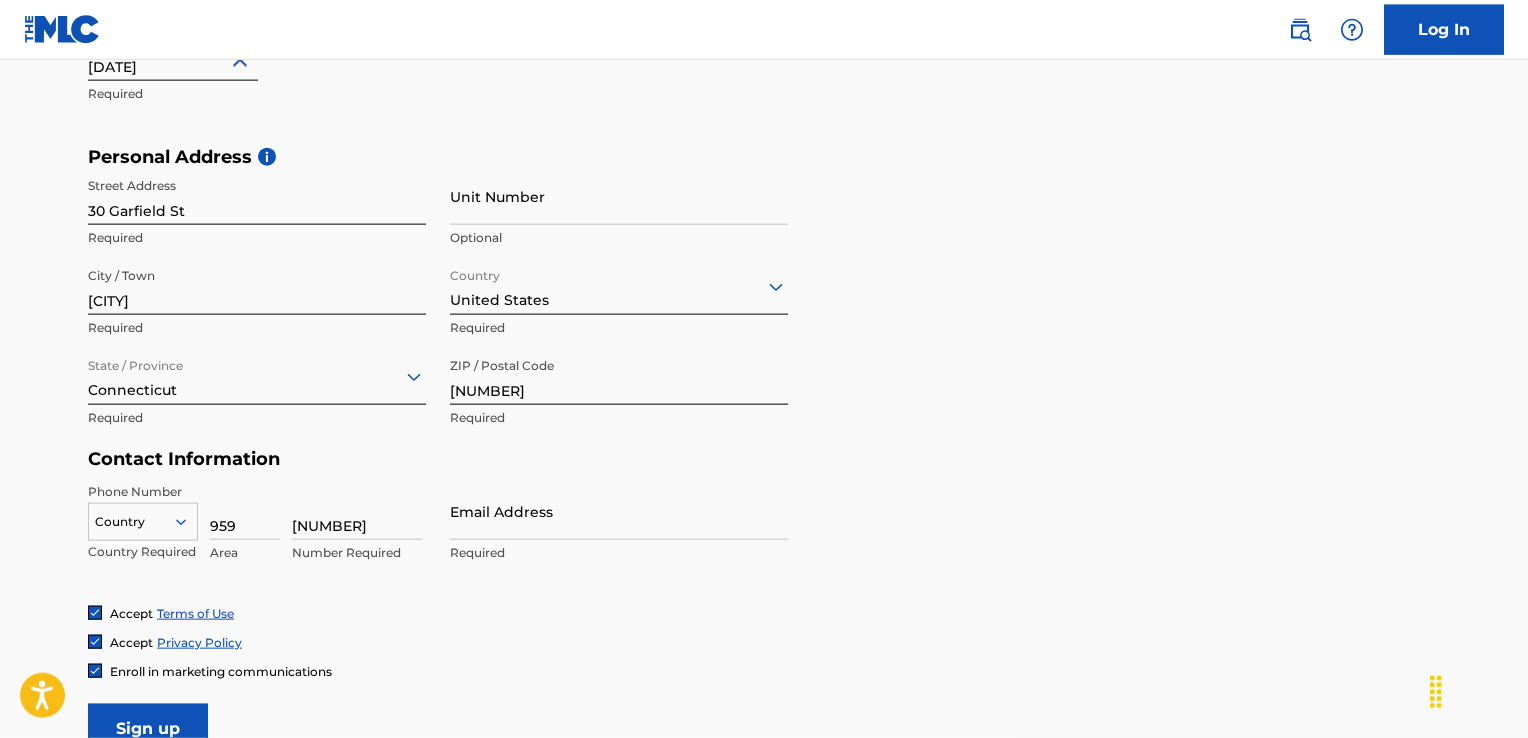 type on "[NUMBER]" 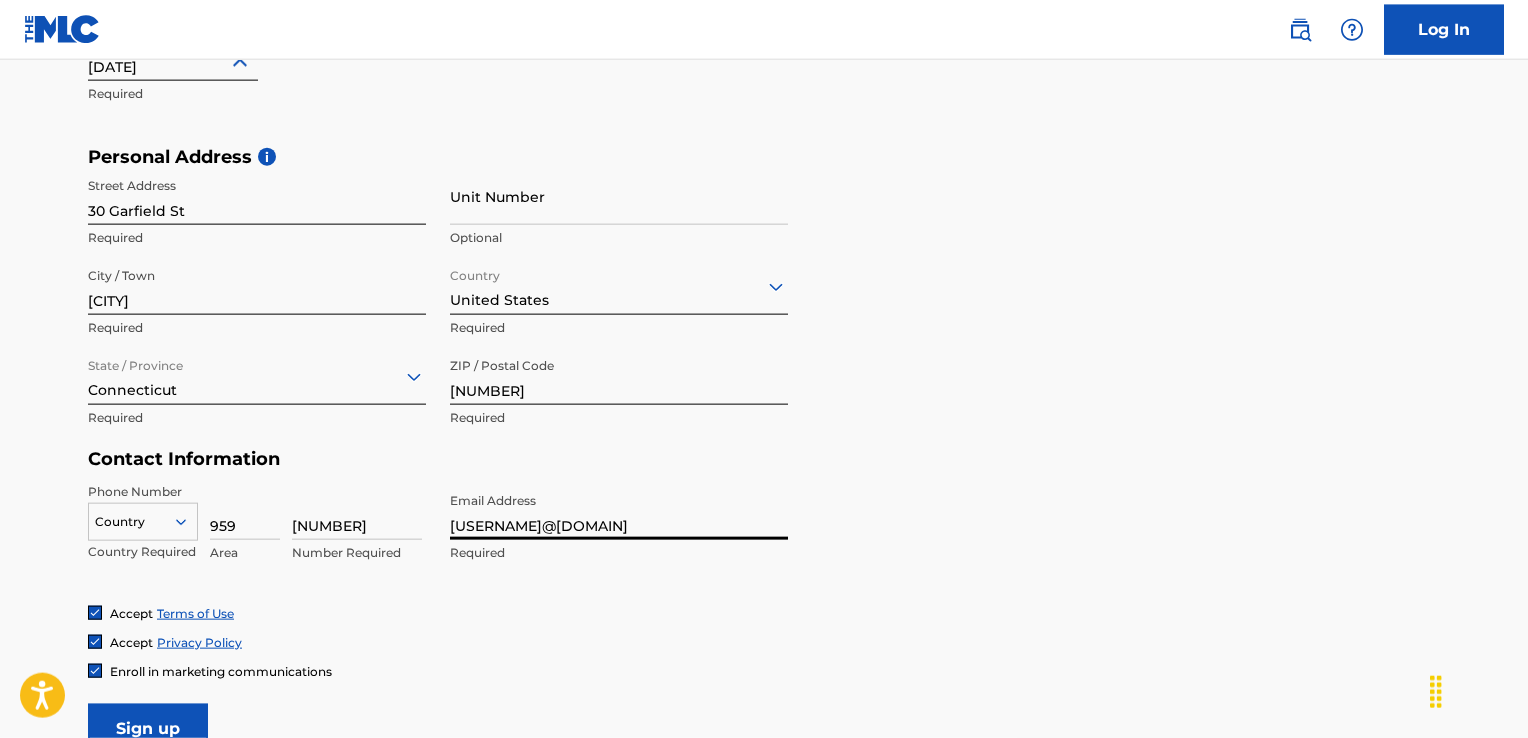 type on "[USERNAME]@[DOMAIN]" 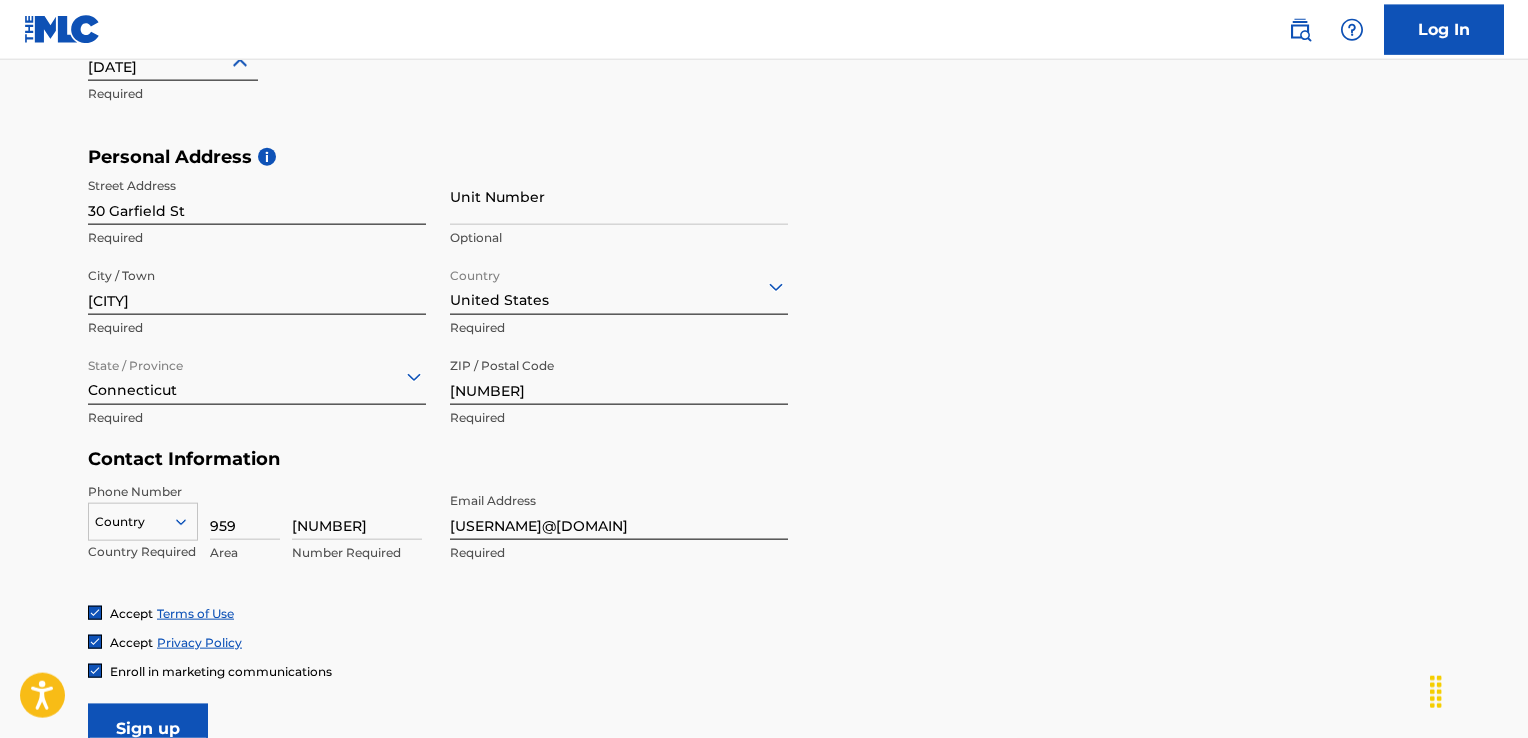 click at bounding box center (95, 671) 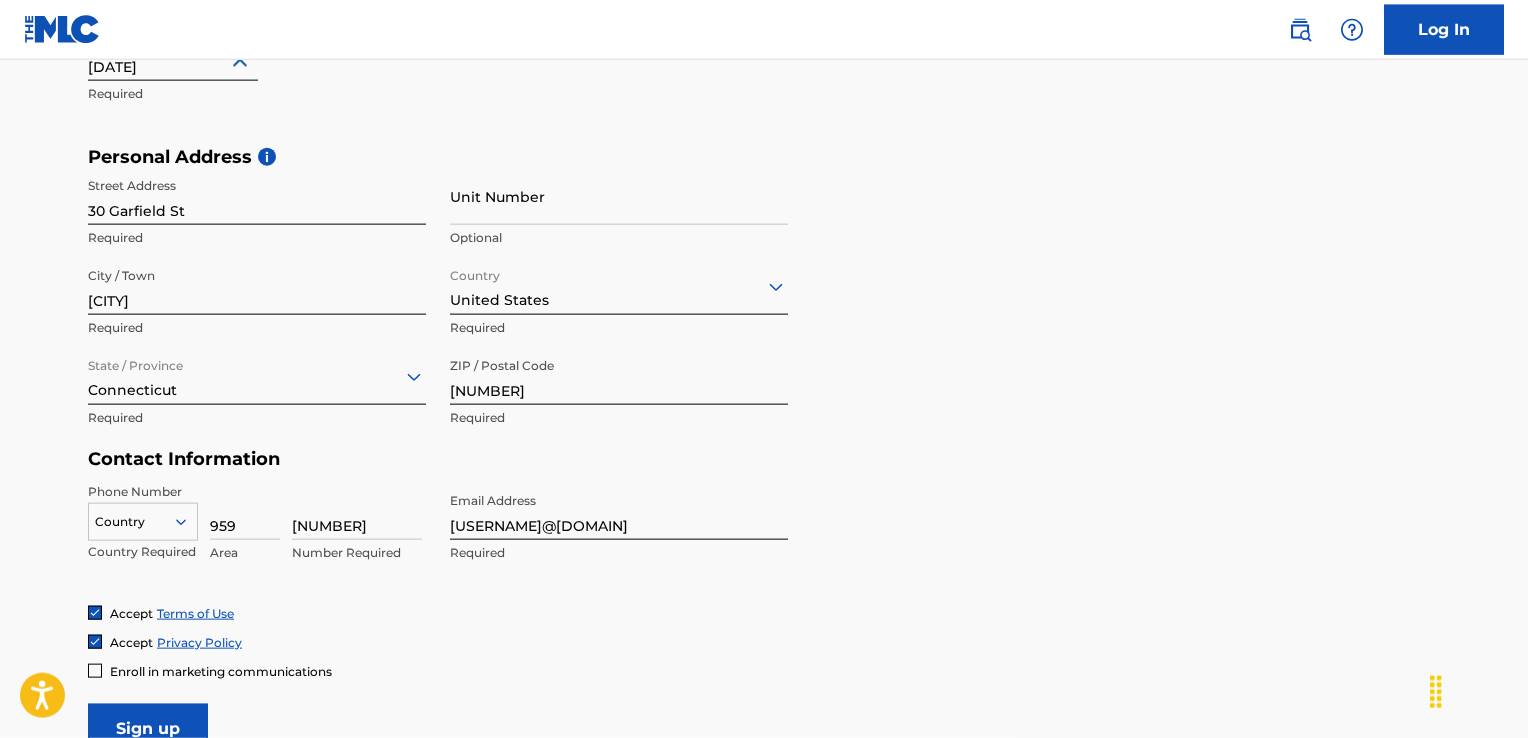 click on "Sign up" at bounding box center [148, 729] 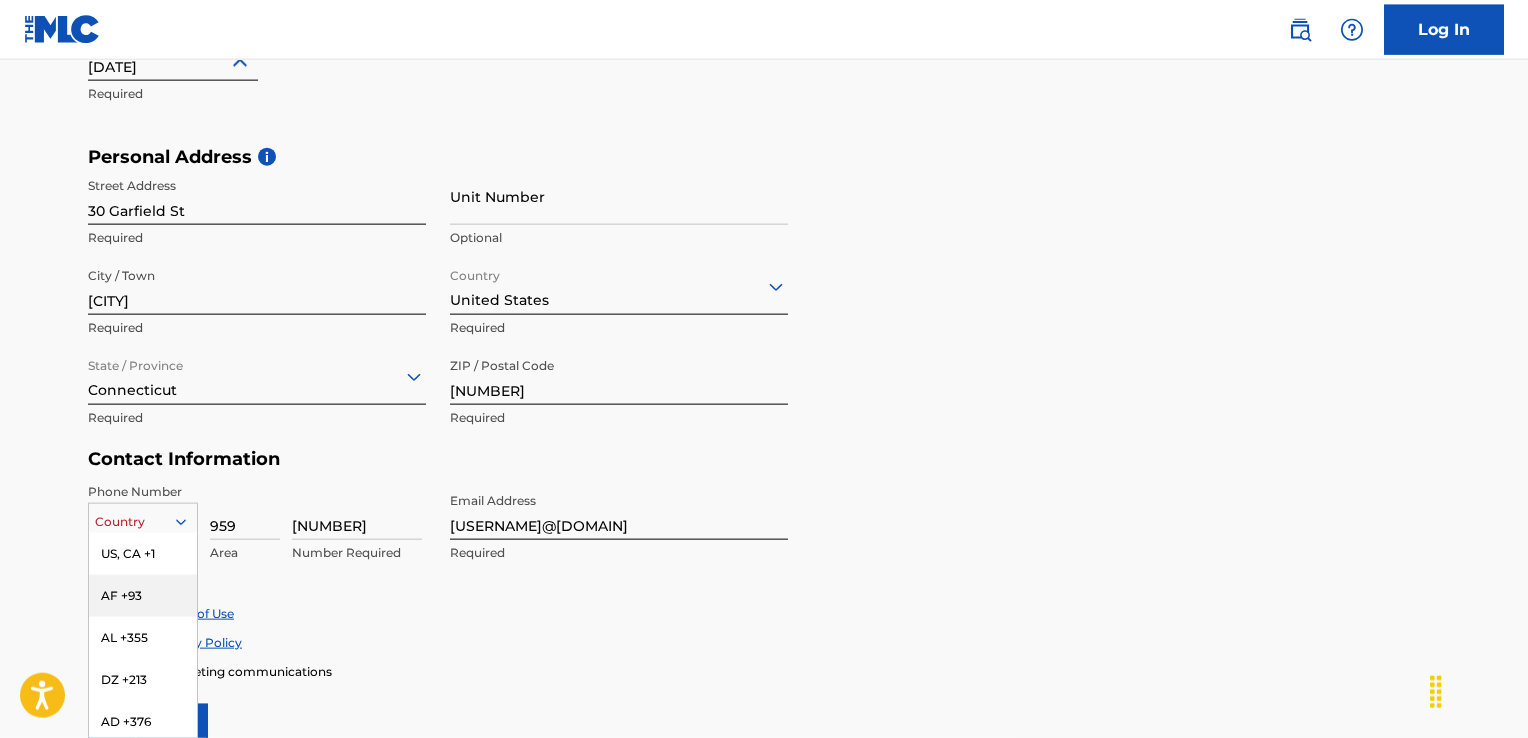 click on "216 results available. Use Up and Down to choose options, press Enter to select the currently focused option, press Escape to exit the menu, press Tab to select the option and exit the menu. Country US, CA +1 AF +93 AL +355 DZ +213 AD +376 AO +244 AI +1264 AG +1268 AR +54 AM +374 AW +297 AU +61 AT +43 AZ +994 BS +1242 BH +973 BD +880 BB +1246 BY +375 BE +32 BZ +501 BJ +229 BM +1441 BT +975 BO +591 BA +387 BW +267 BR +55 BN +673 BG +359 BF +226 BI +257 KH +855 CM +237 CV +238 KY +1345 CF +236 TD +235 CL +56 CN +86 CO +57 KM +269 CG, CD +242 CK +682 CR +506 CI +225 HR +385 CU +53 CY +357 CZ +420 DK +45 DJ +253 DM +1767 DO +1809 EC +593 EG +20 SV +503 GQ +240 ER +291 EE +372 ET +251 FK +500 FO +298 FJ +679 FI +358 FR +33 GF +594 PF +689 GA +241 GM +220 GE +995 DE +49 GH +233 GI +350 GR +30 GL +299 GD +1473 GP +590 GT +502 GN +224 GW +245 GY +592 HT +509 VA, IT +39 HN +504 HK +852 HU +36 IS +354 IN +91 ID +62 IR +98 IQ +964 IE +353 IL +972 JM +1876 JP +81 JO +962 KZ +7 KE +254 KI +686 KP +850 KR +82 KW +965" at bounding box center (143, 518) 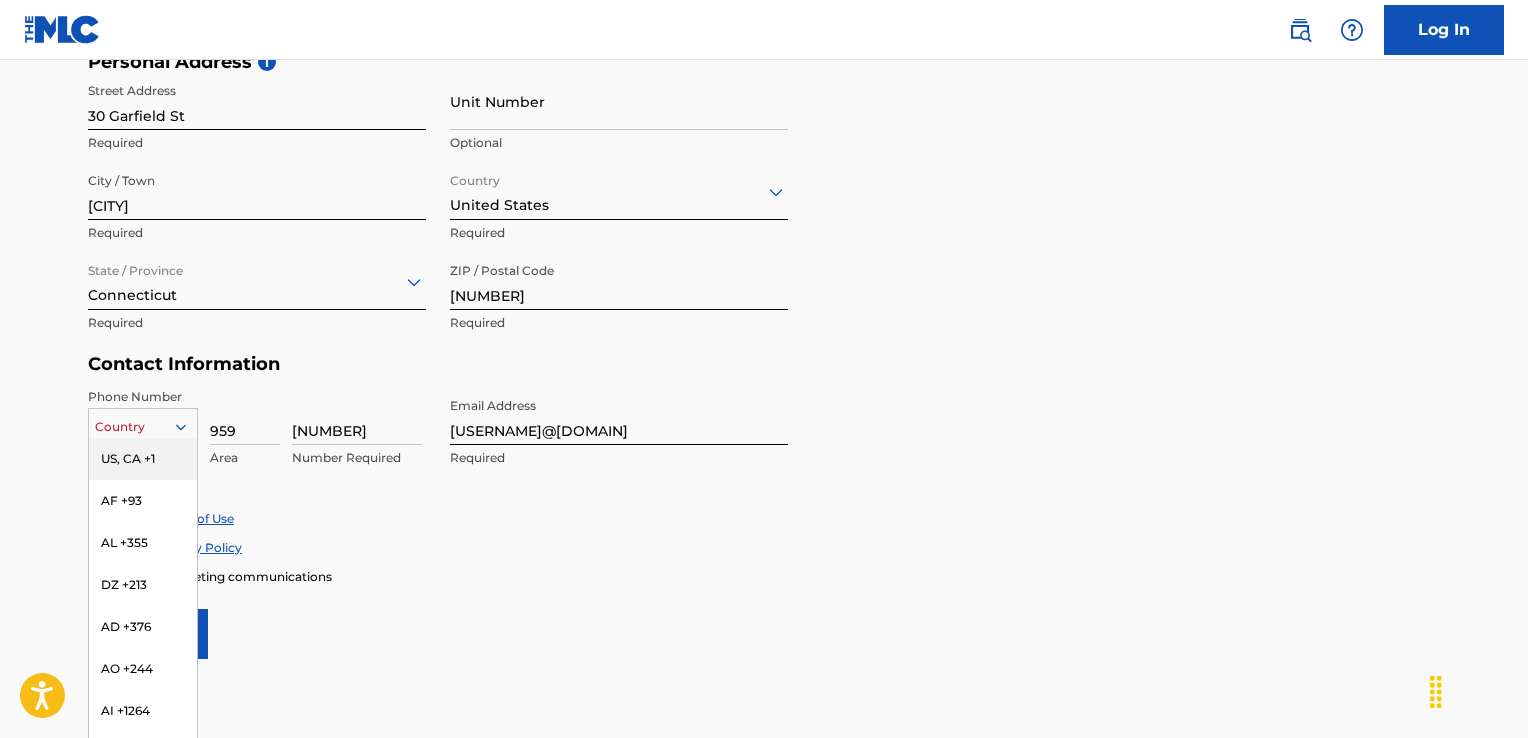 click on "US, CA +1" at bounding box center (143, 459) 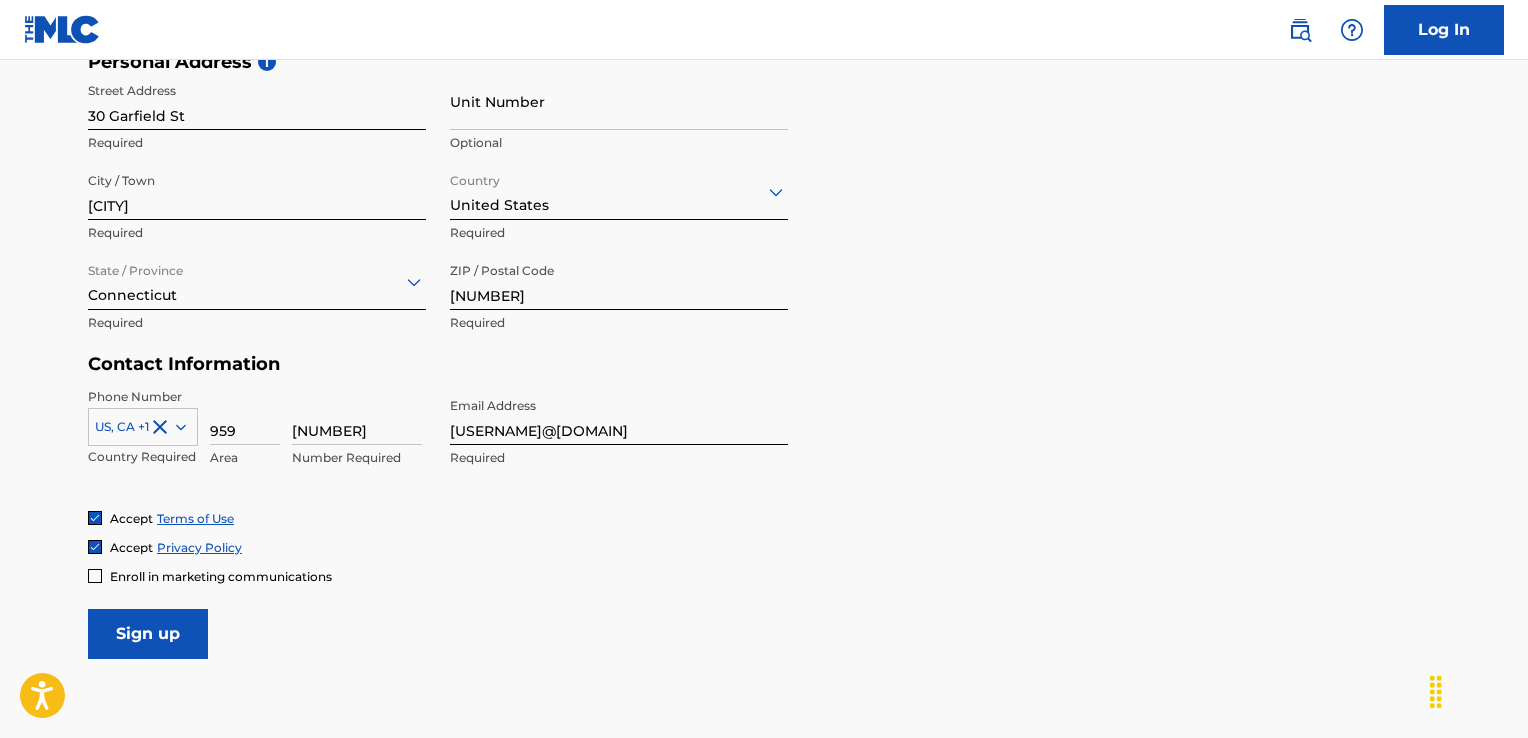 click on "Sign up" at bounding box center [148, 634] 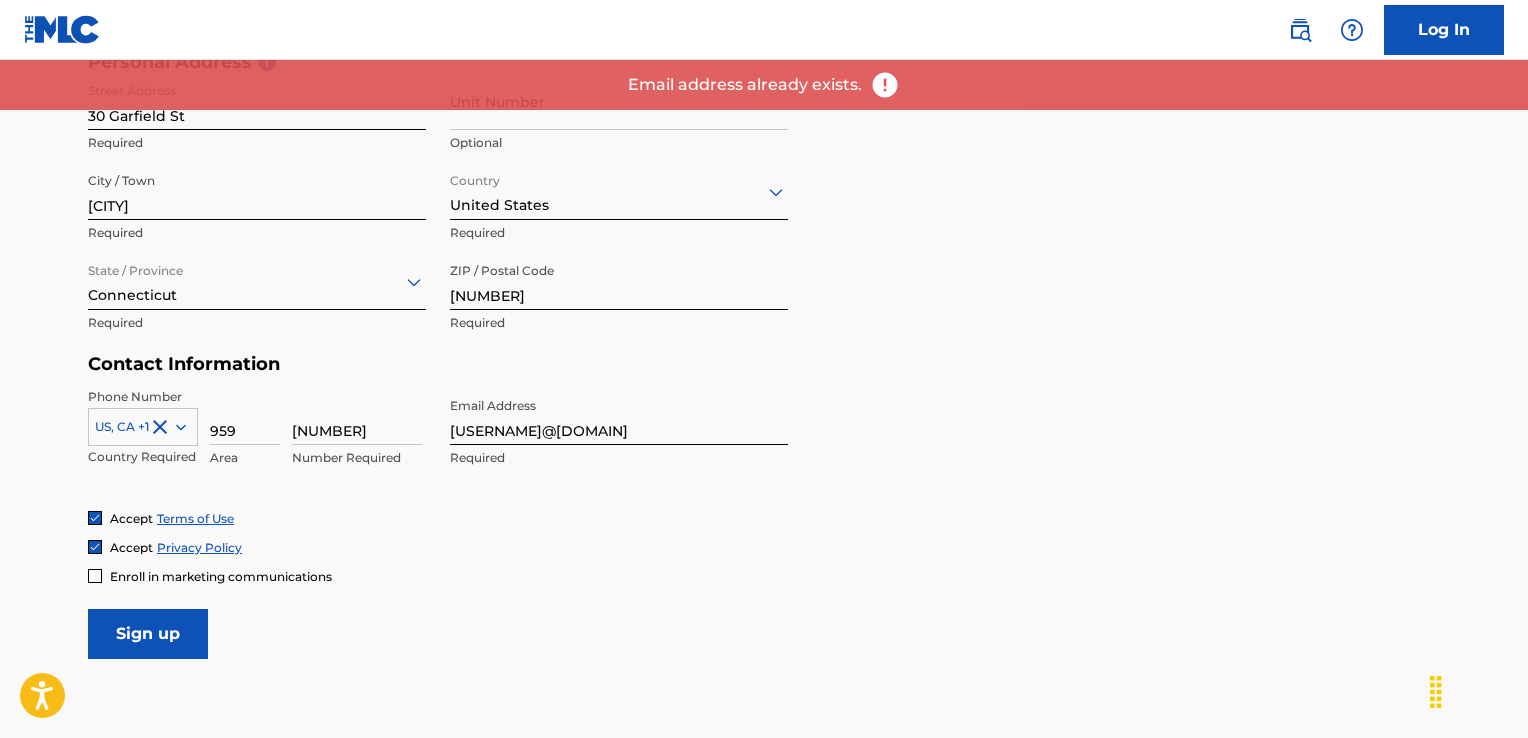 click on "Log In" at bounding box center (1444, 30) 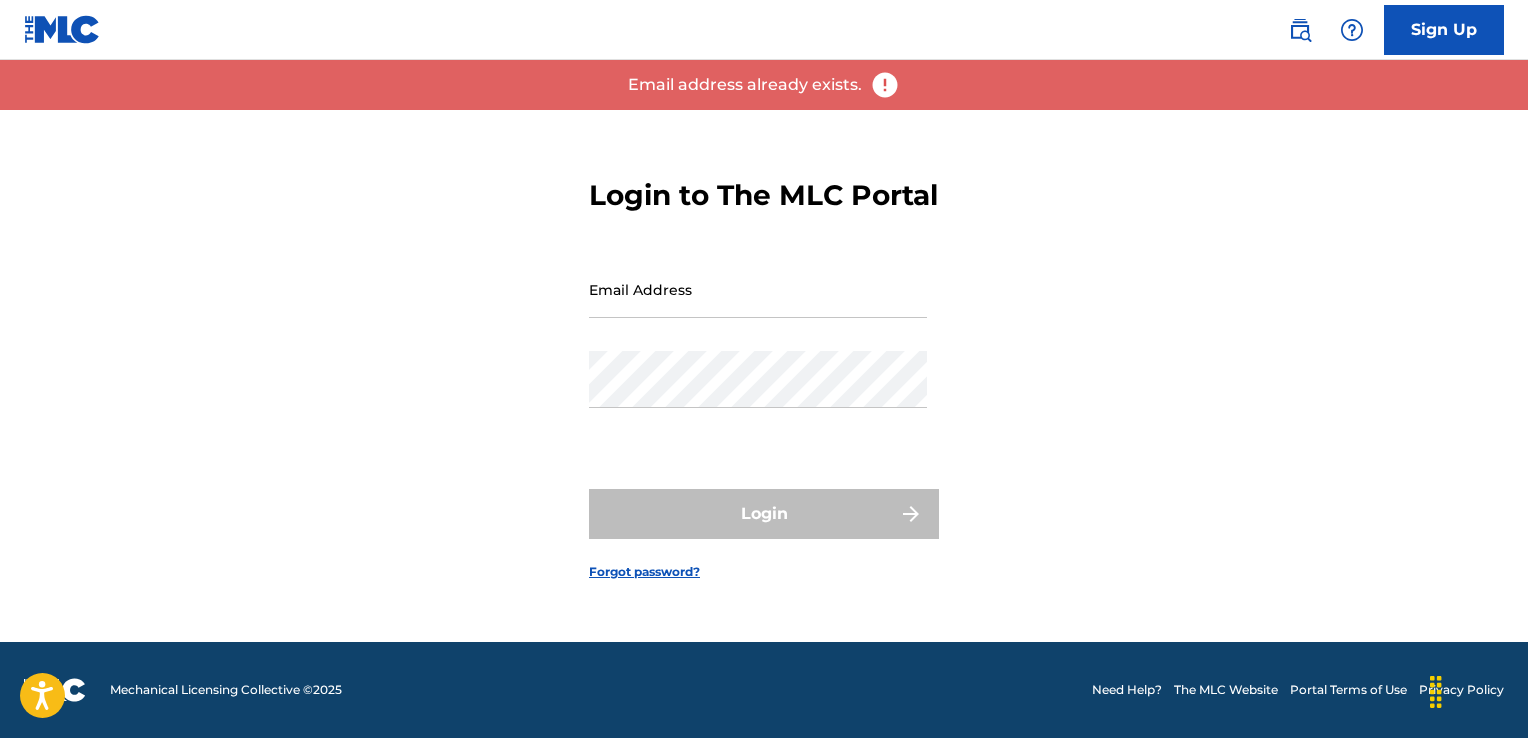 scroll, scrollTop: 0, scrollLeft: 0, axis: both 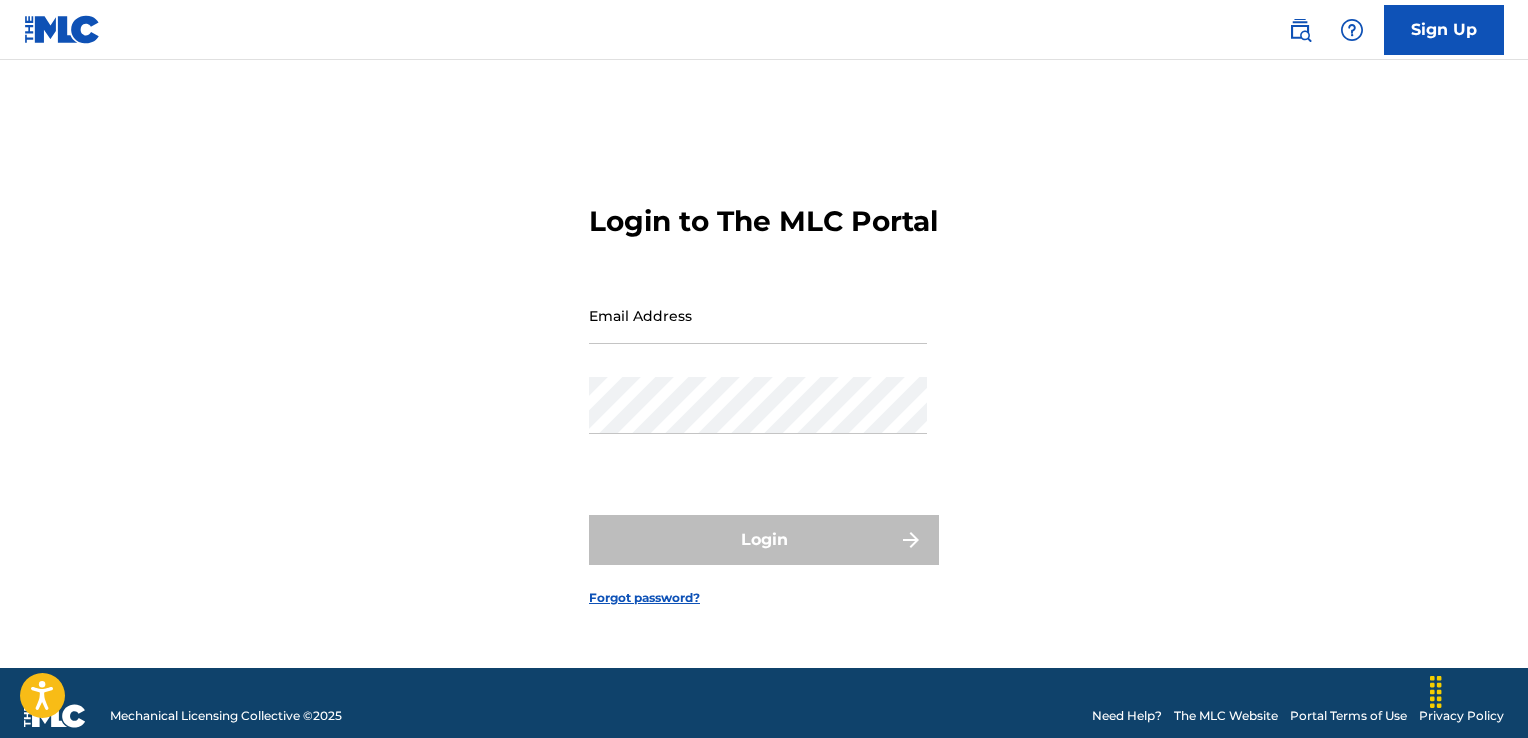click on "Email Address" at bounding box center [758, 315] 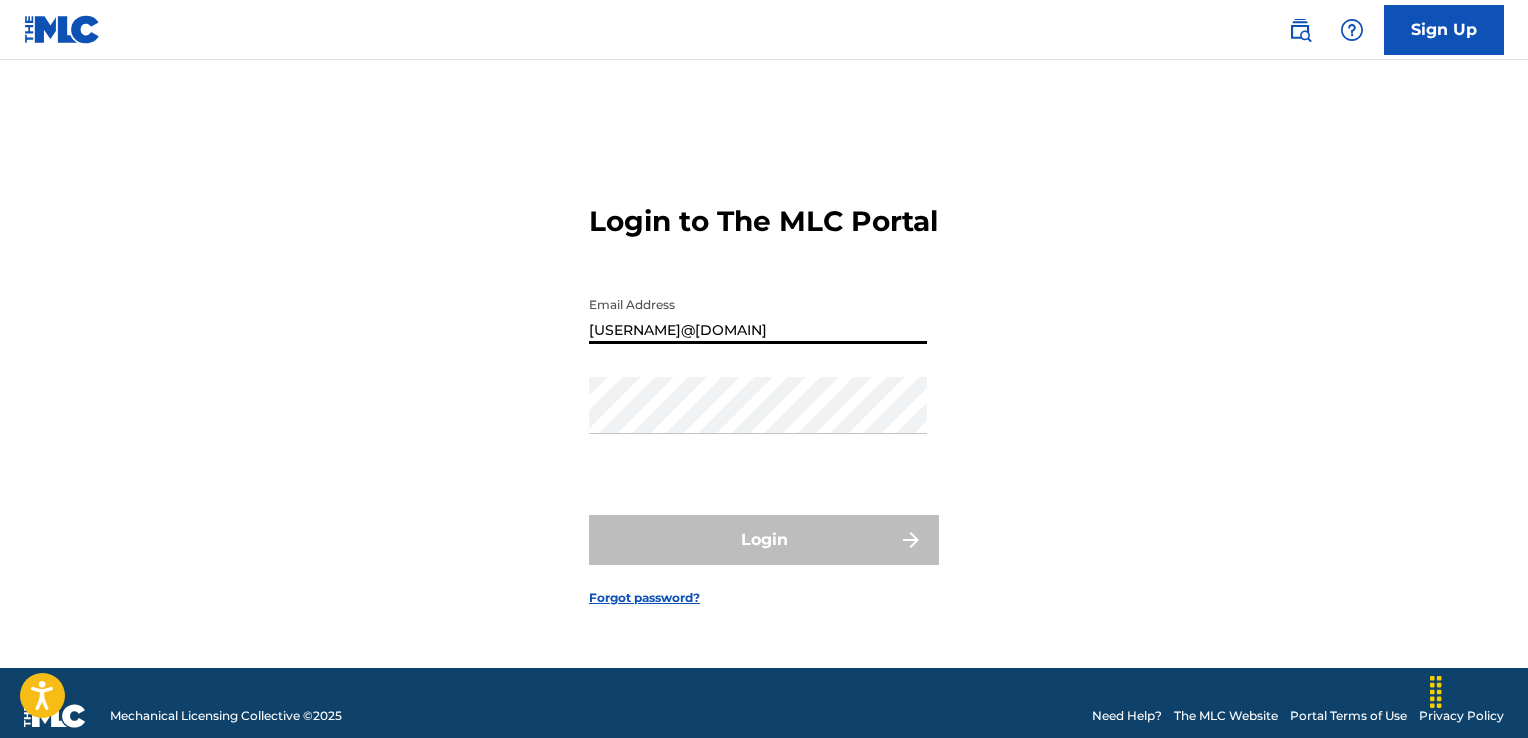 type on "[USERNAME]@[DOMAIN]" 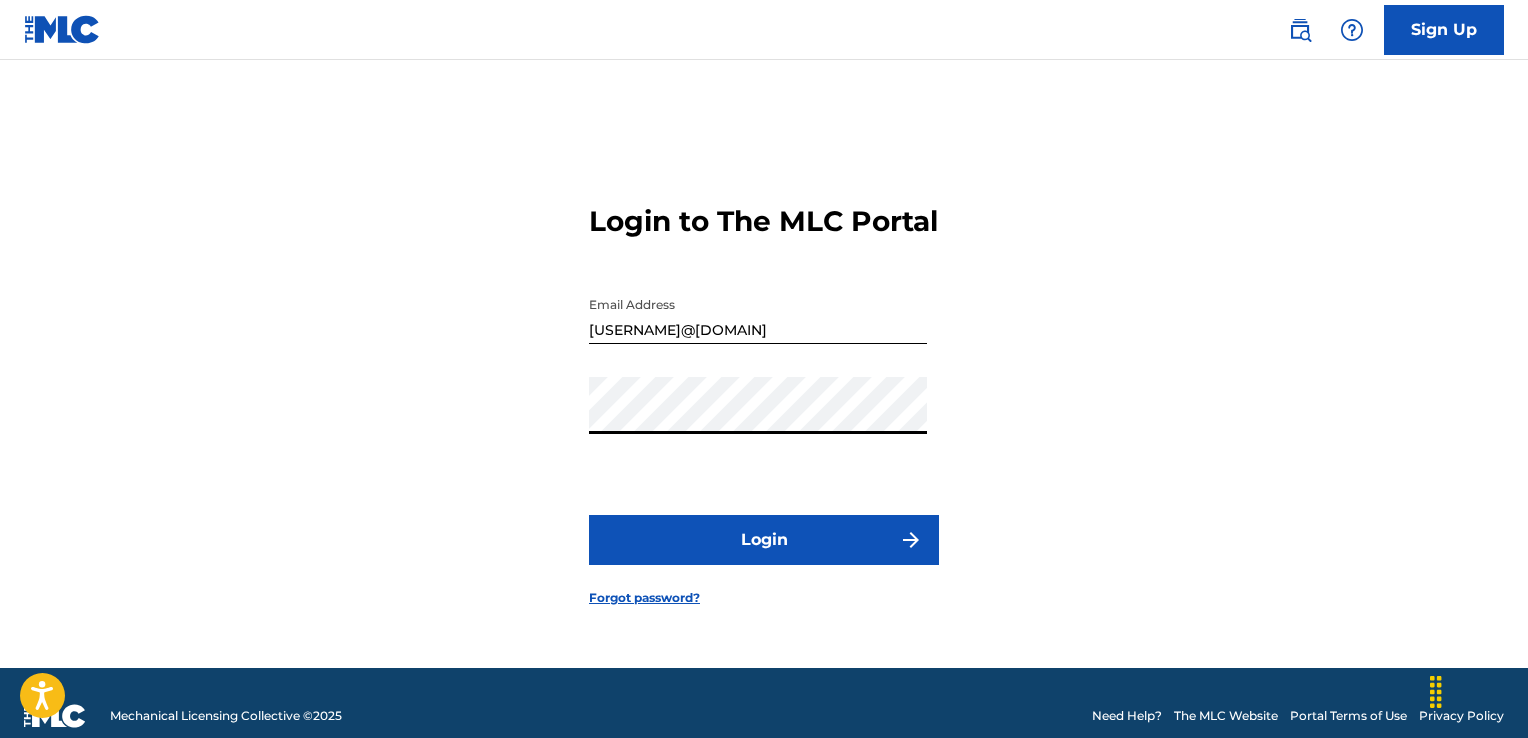 click on "Login" at bounding box center (764, 540) 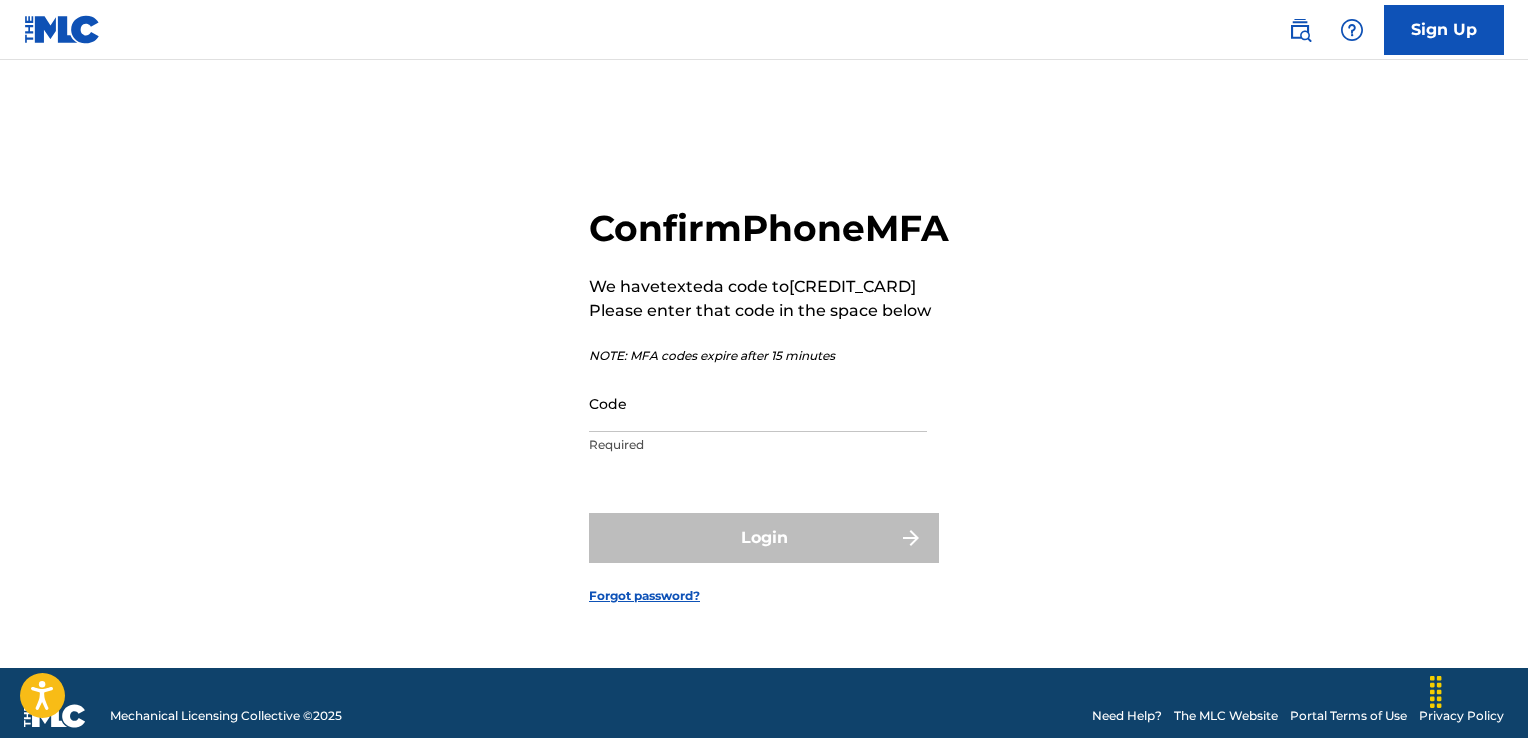 click on "Code" at bounding box center (758, 403) 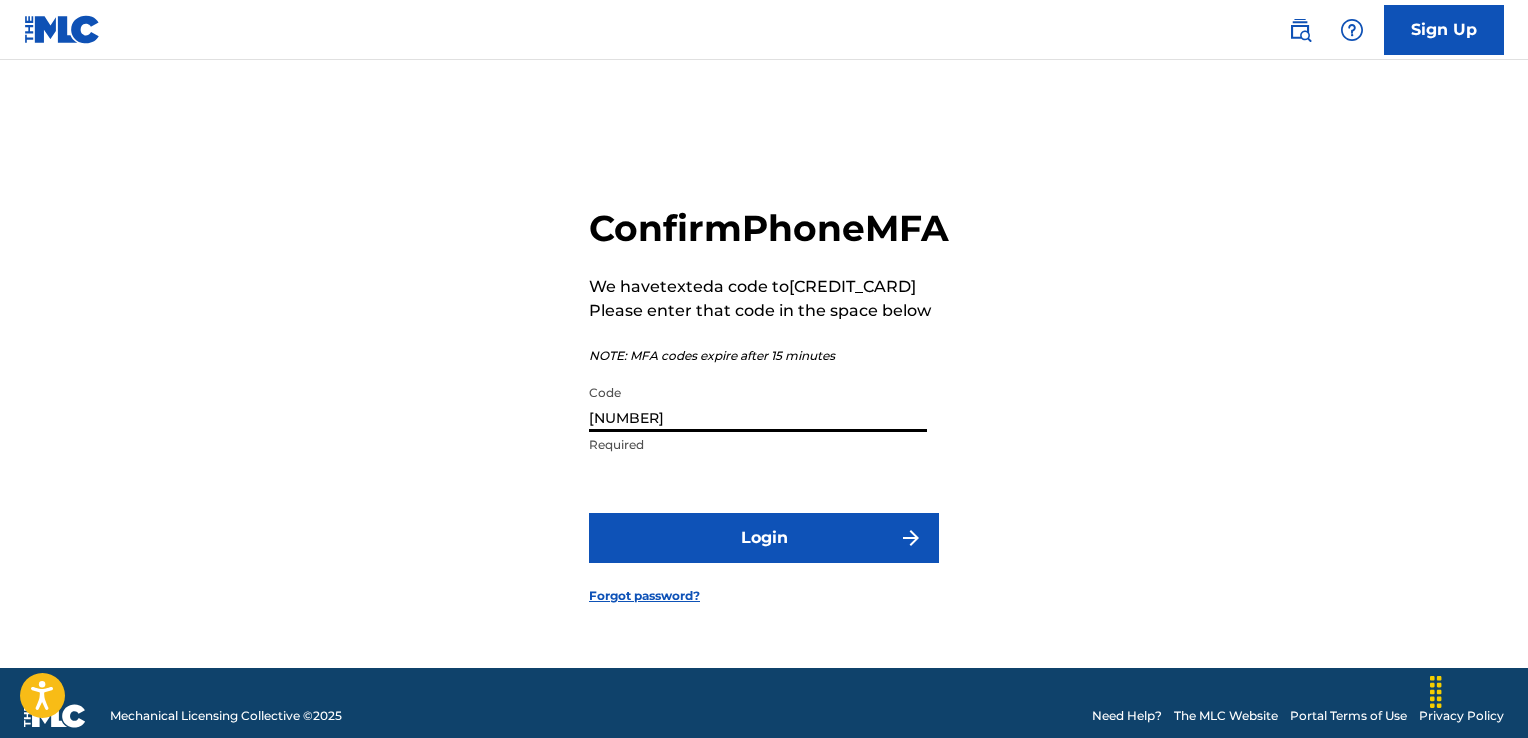 type on "[NUMBER]" 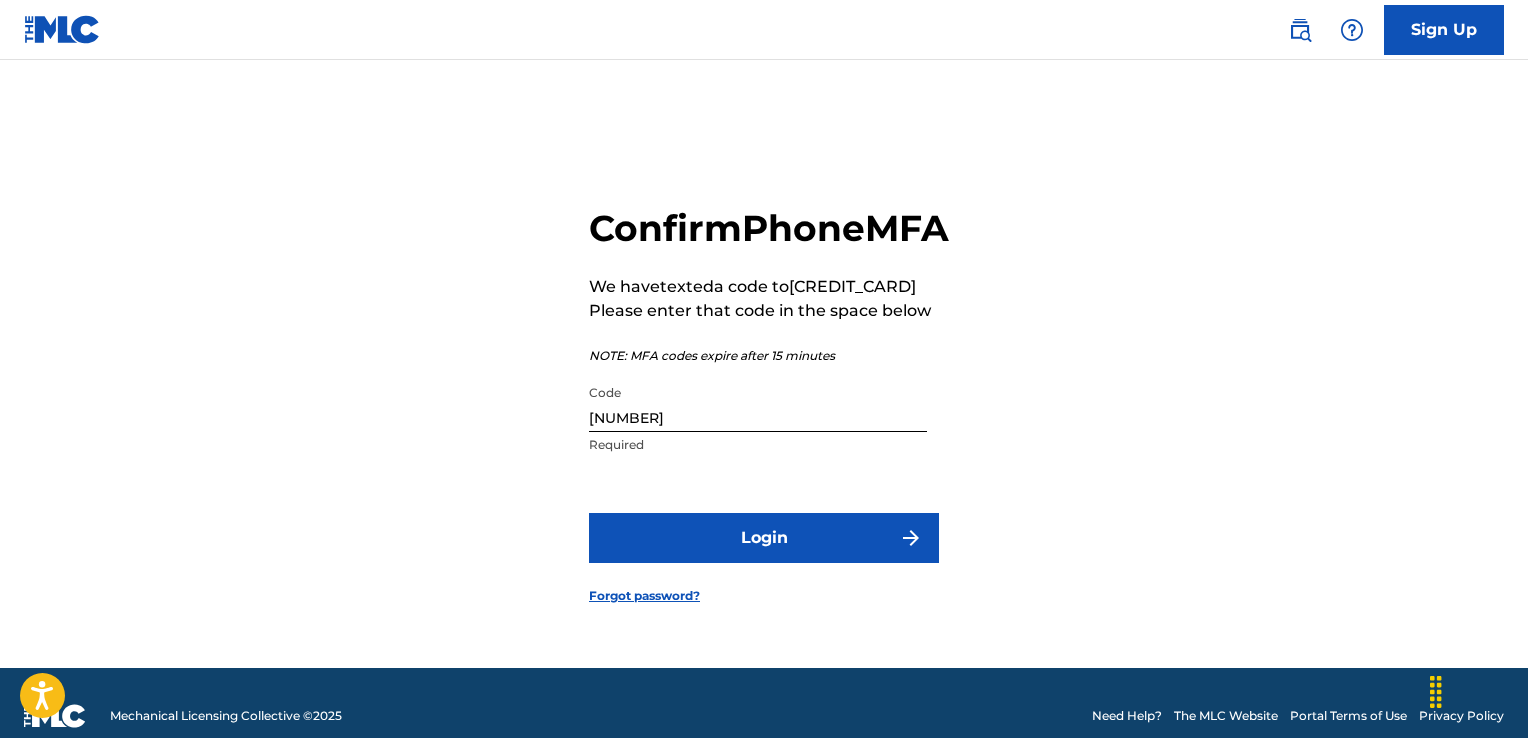 click on "Login" at bounding box center (764, 538) 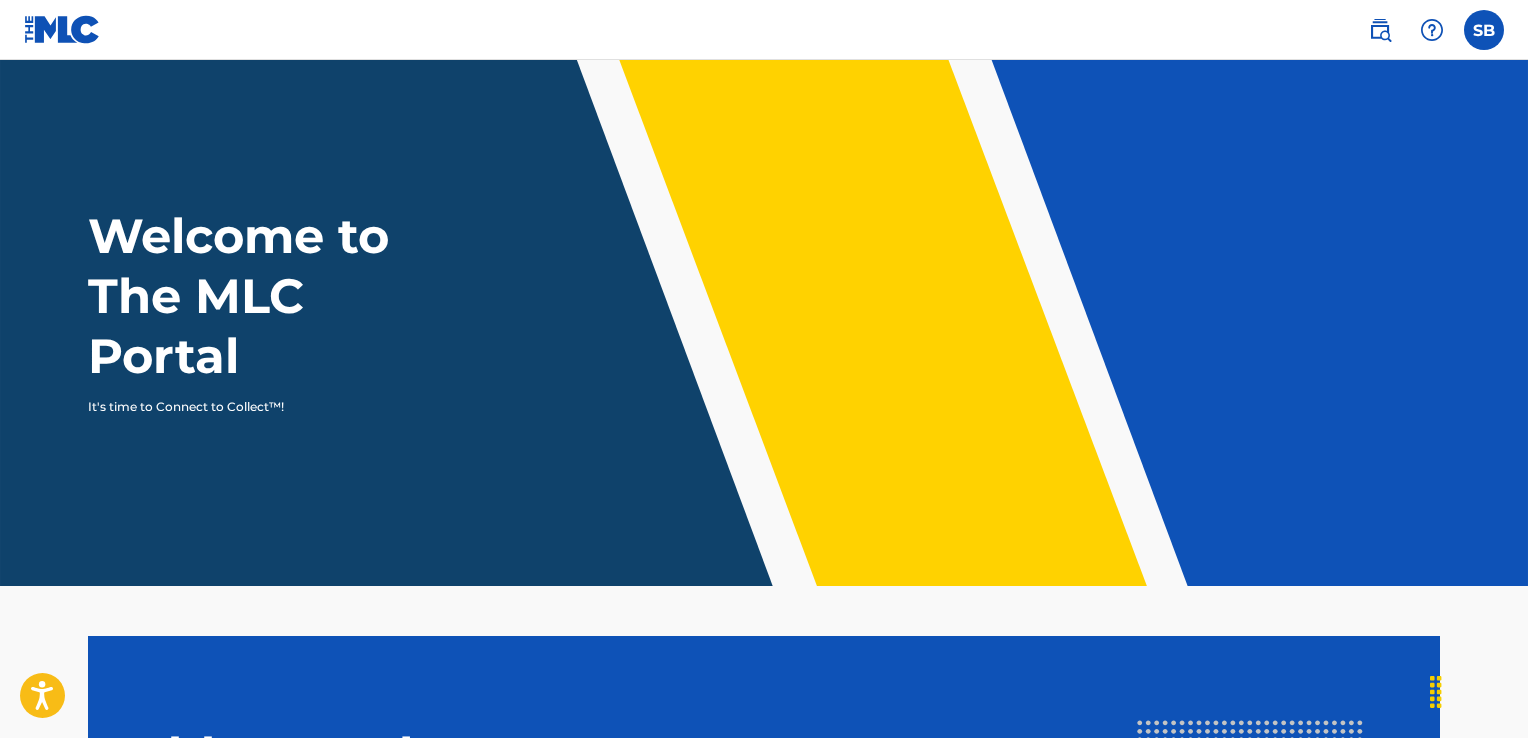 scroll, scrollTop: 0, scrollLeft: 0, axis: both 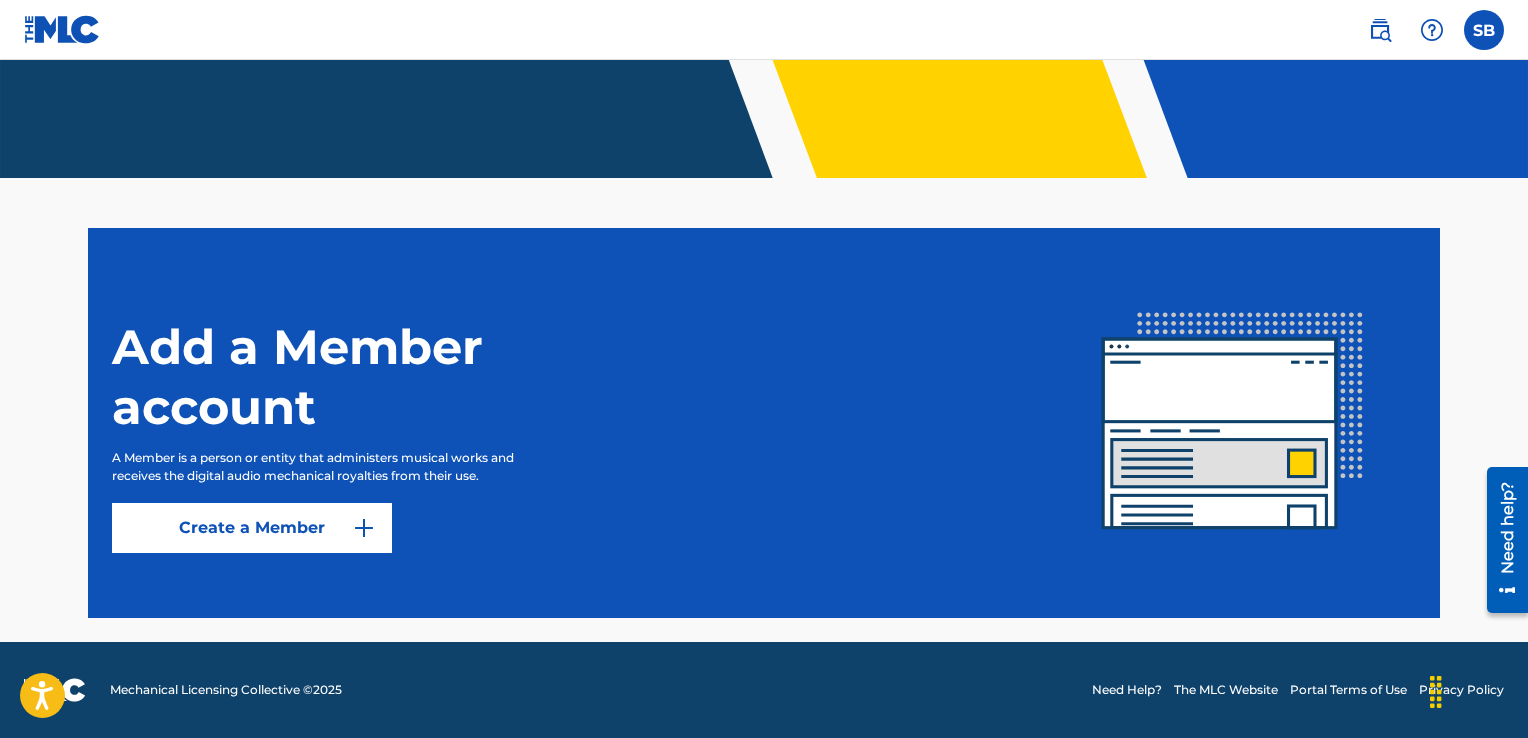 click on "Create a Member" at bounding box center [252, 528] 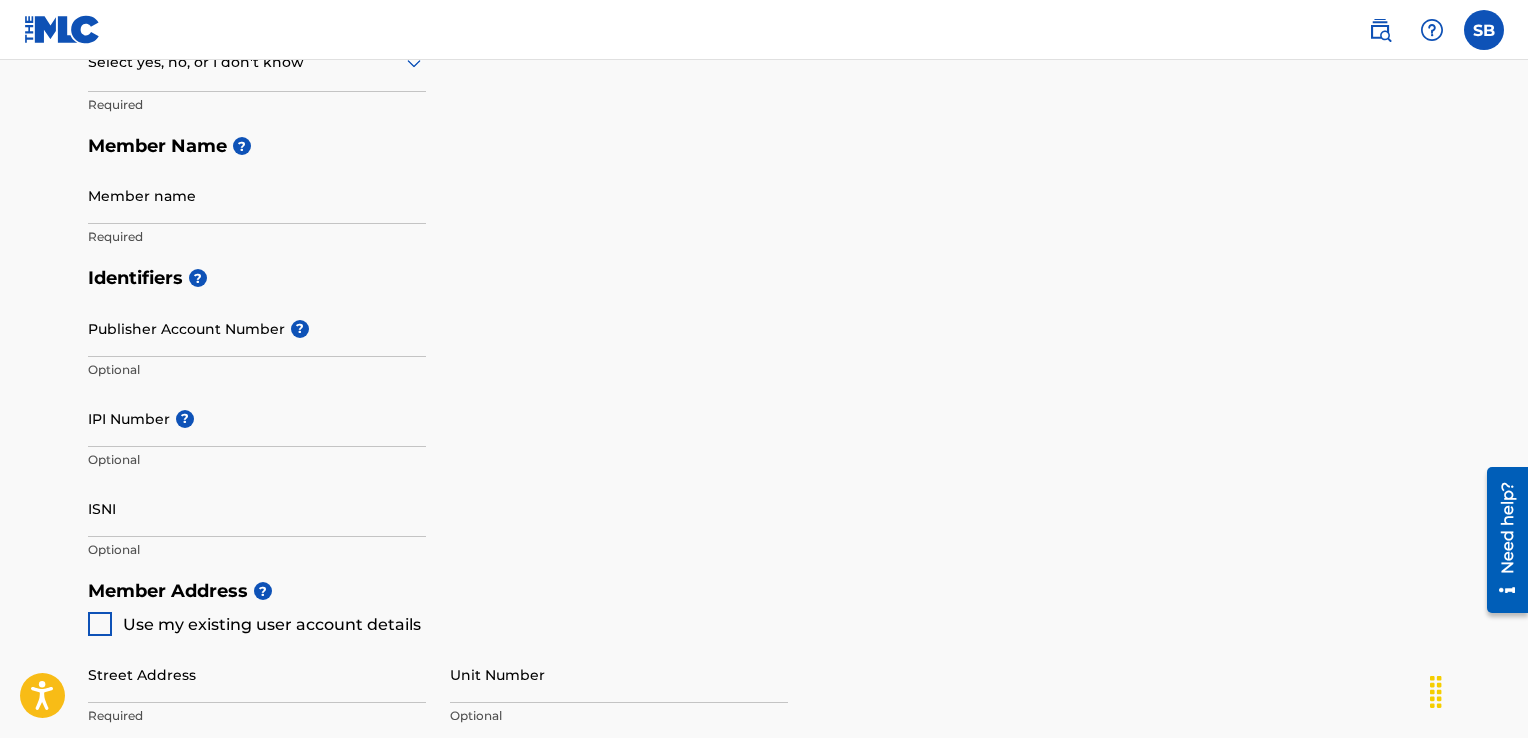 scroll, scrollTop: 0, scrollLeft: 0, axis: both 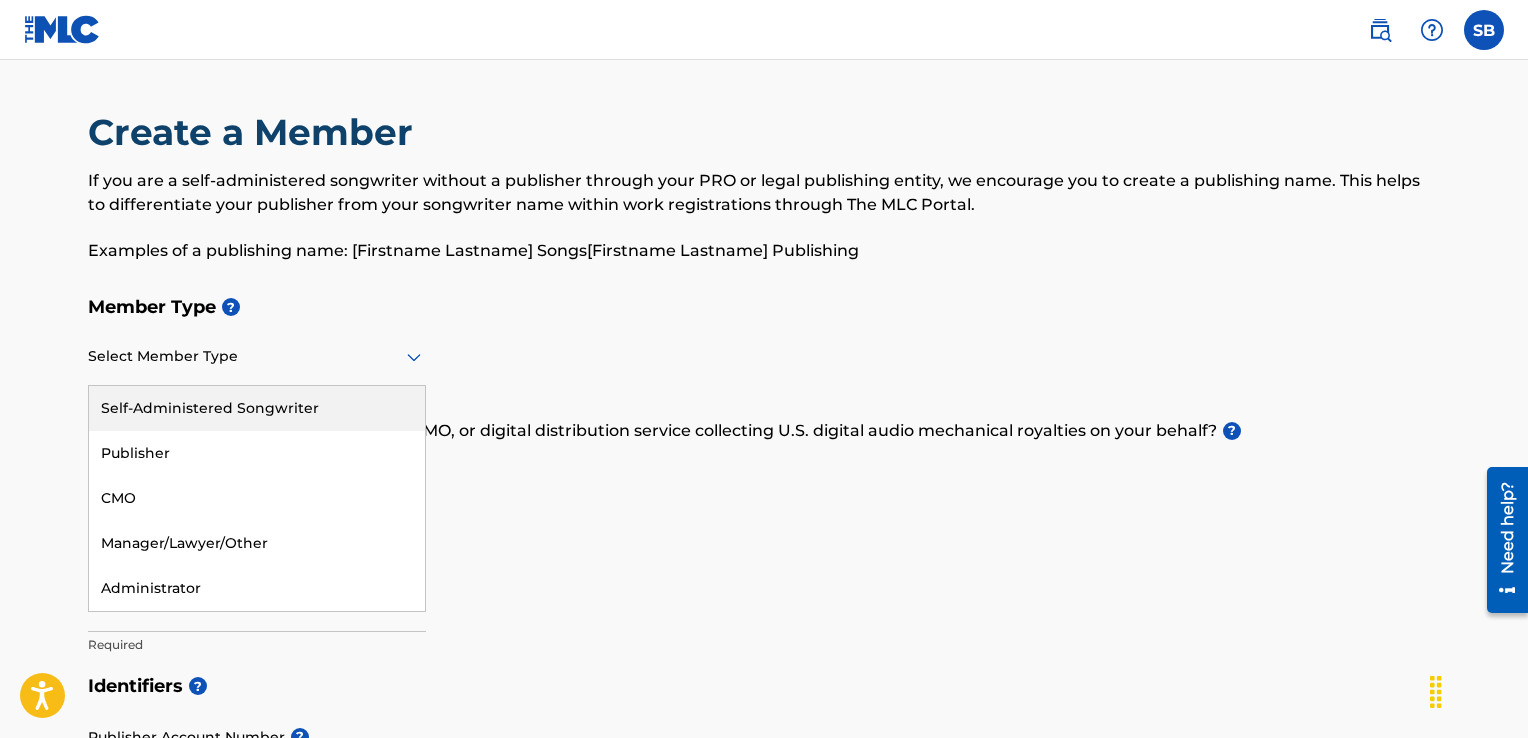 click on "Select Member Type" at bounding box center [257, 357] 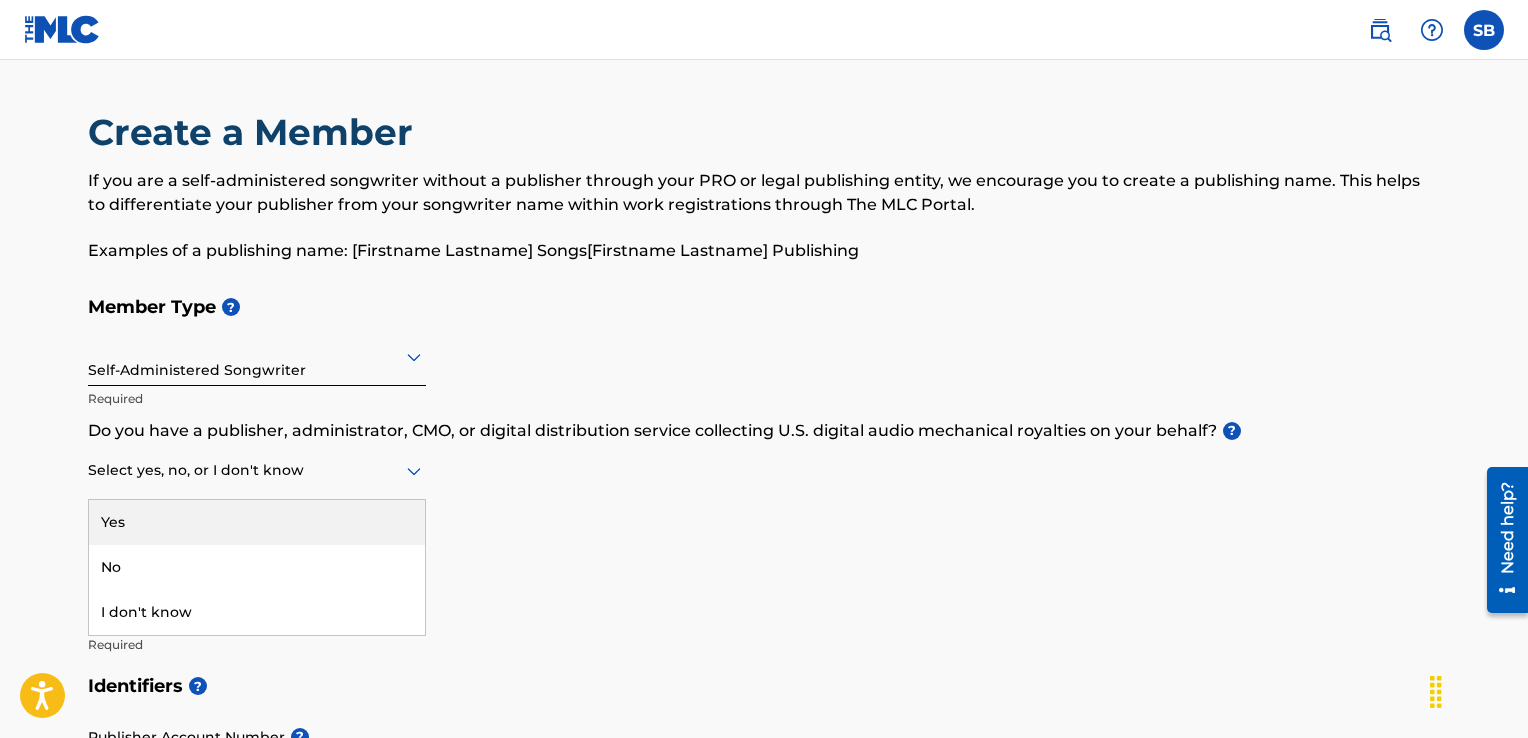 click at bounding box center [257, 470] 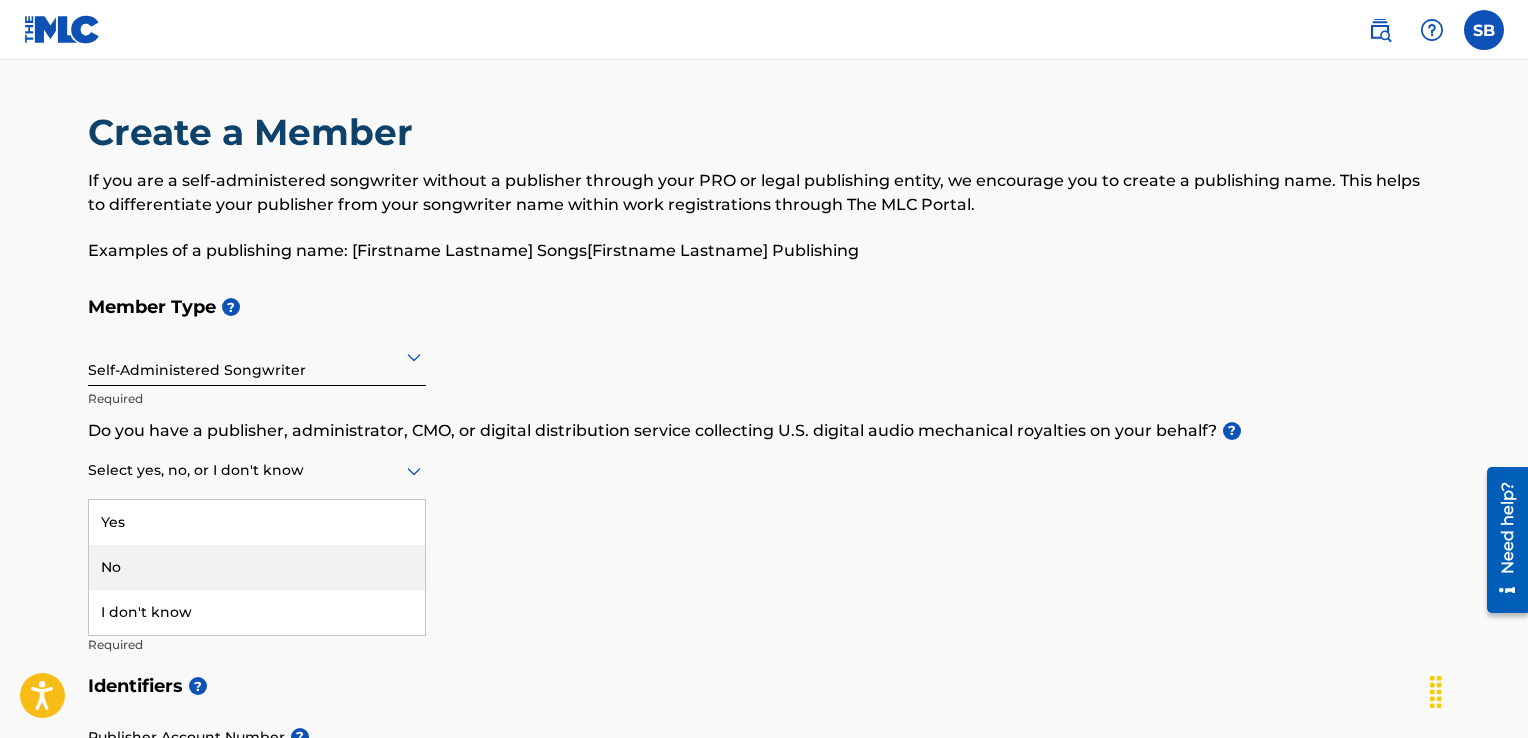 click on "No" at bounding box center [257, 567] 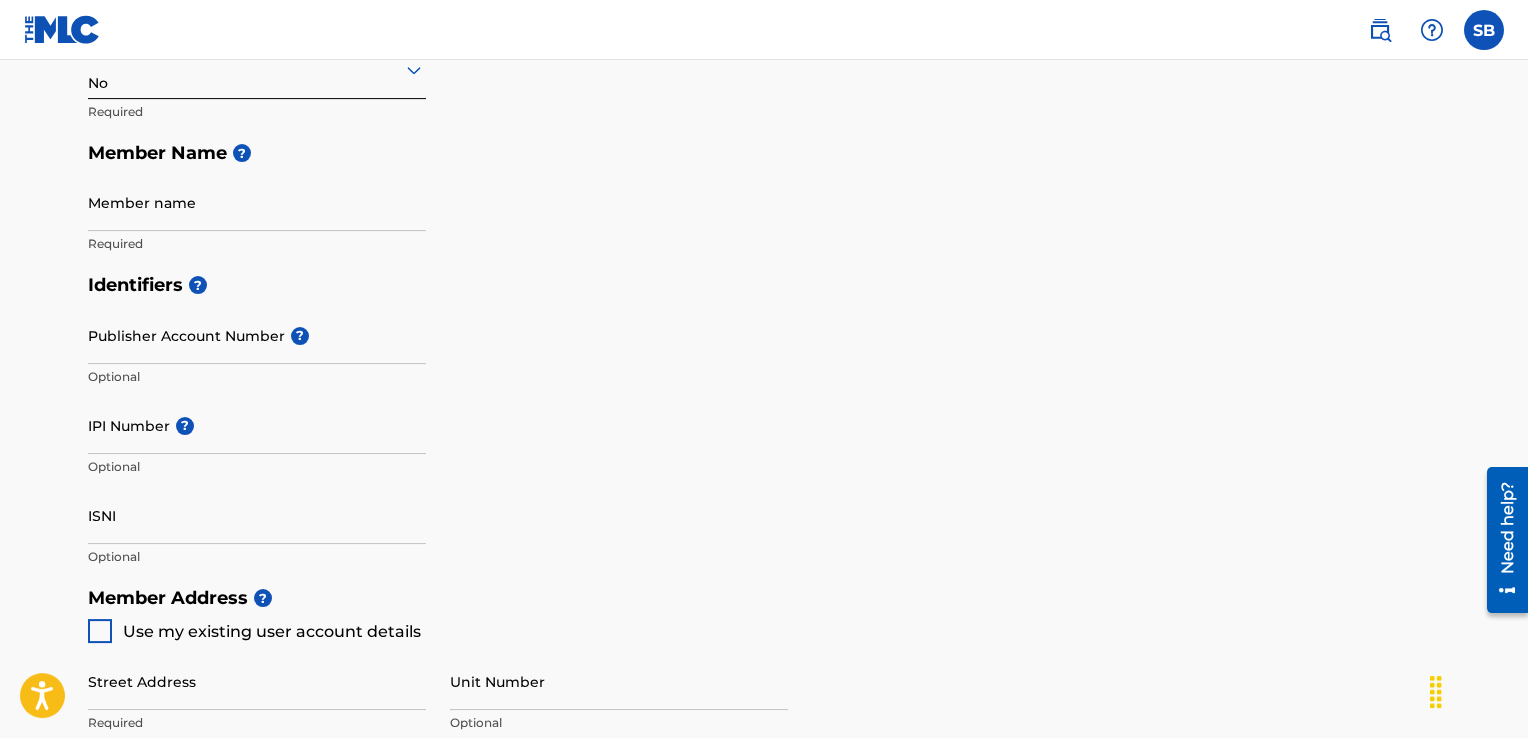 scroll, scrollTop: 402, scrollLeft: 0, axis: vertical 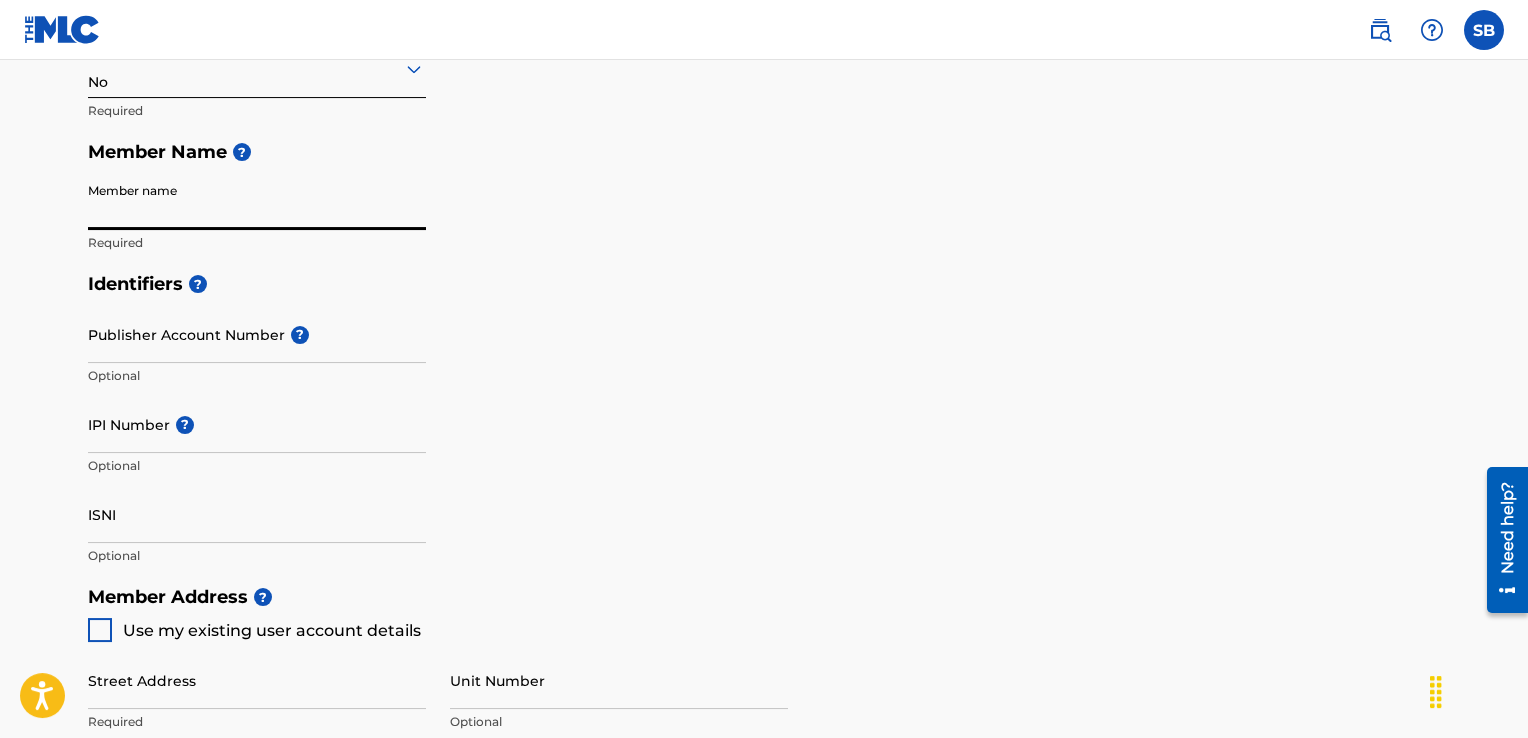 click on "Member name" at bounding box center [257, 201] 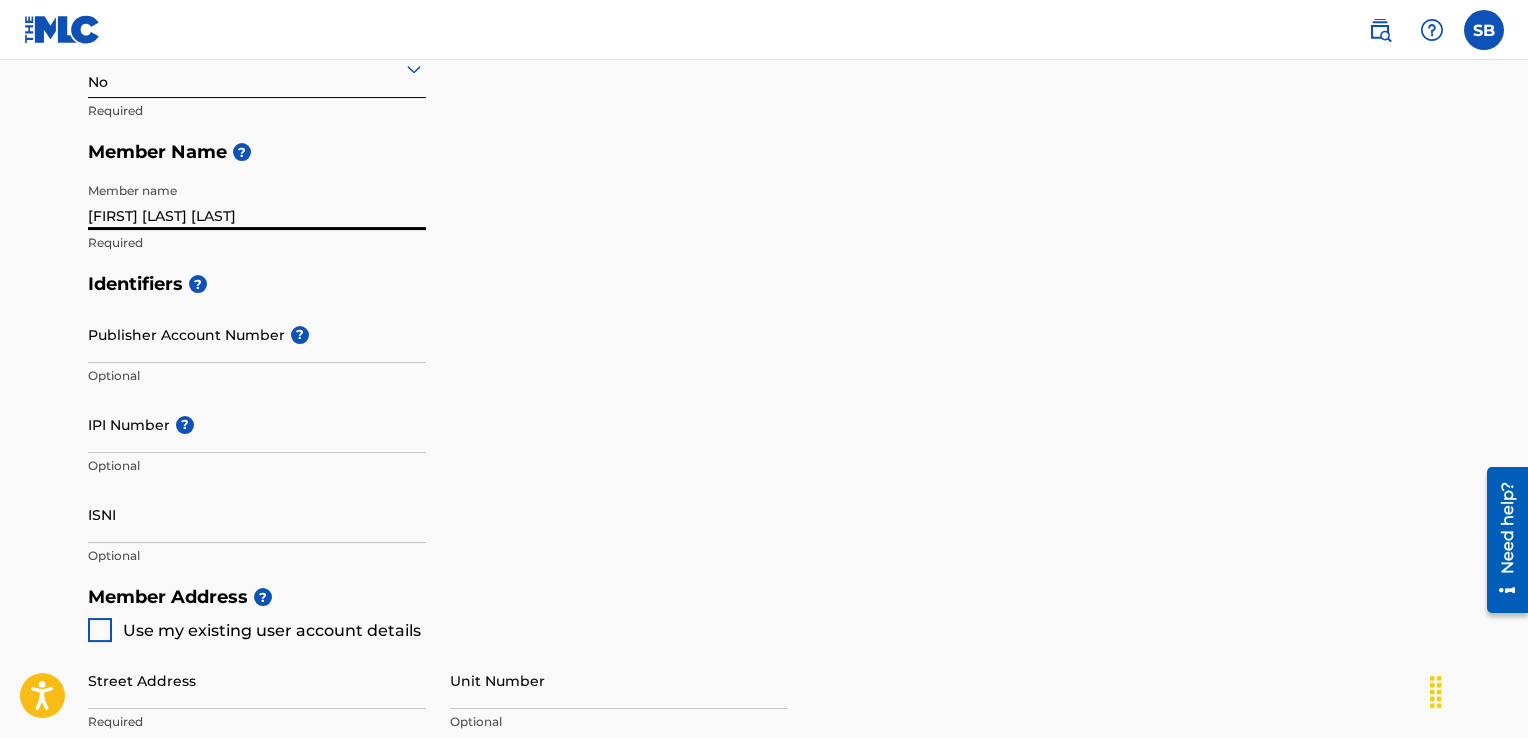 click on "[FIRST] [LAST] [LAST]" at bounding box center [257, 201] 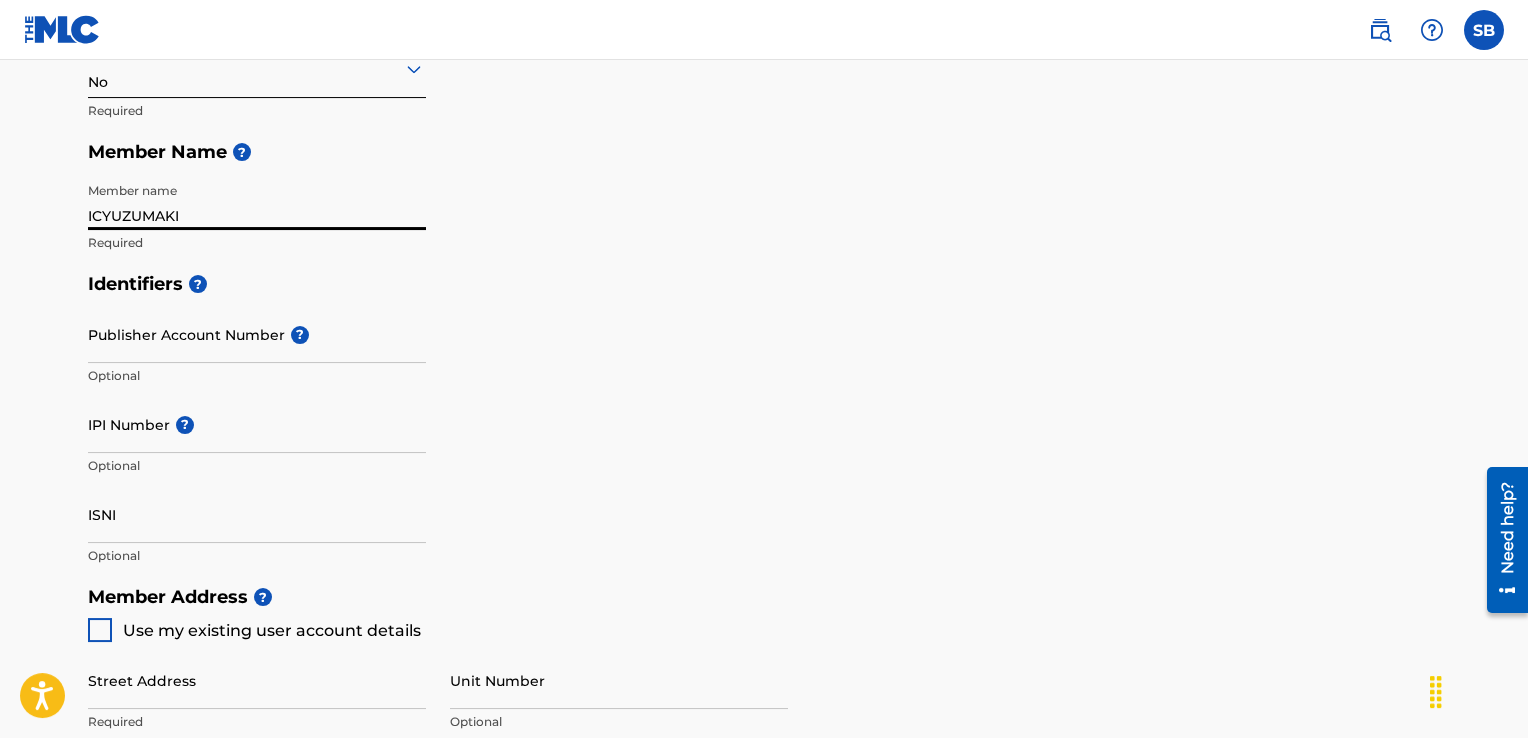 type on "ICYUZUMAKI" 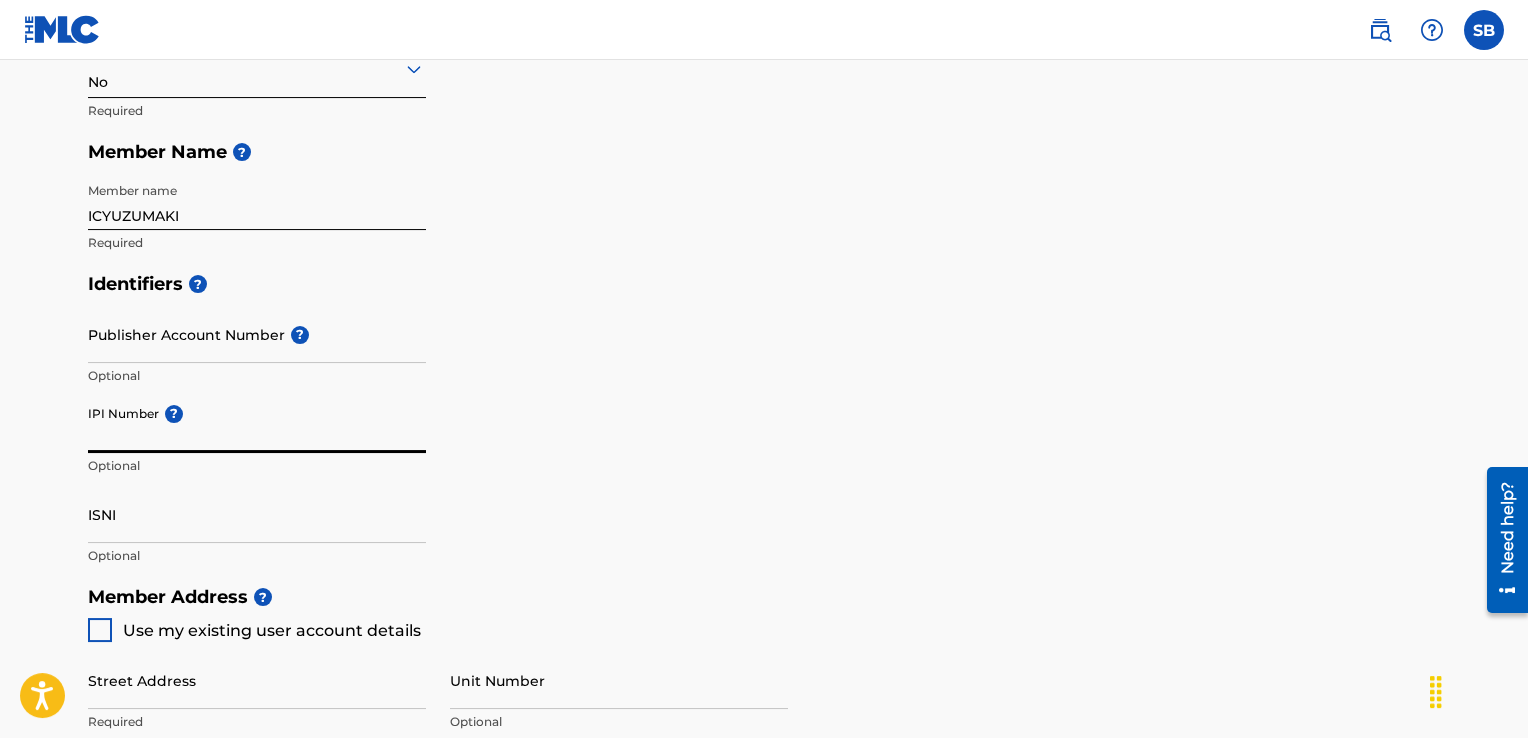 paste on "00376756804" 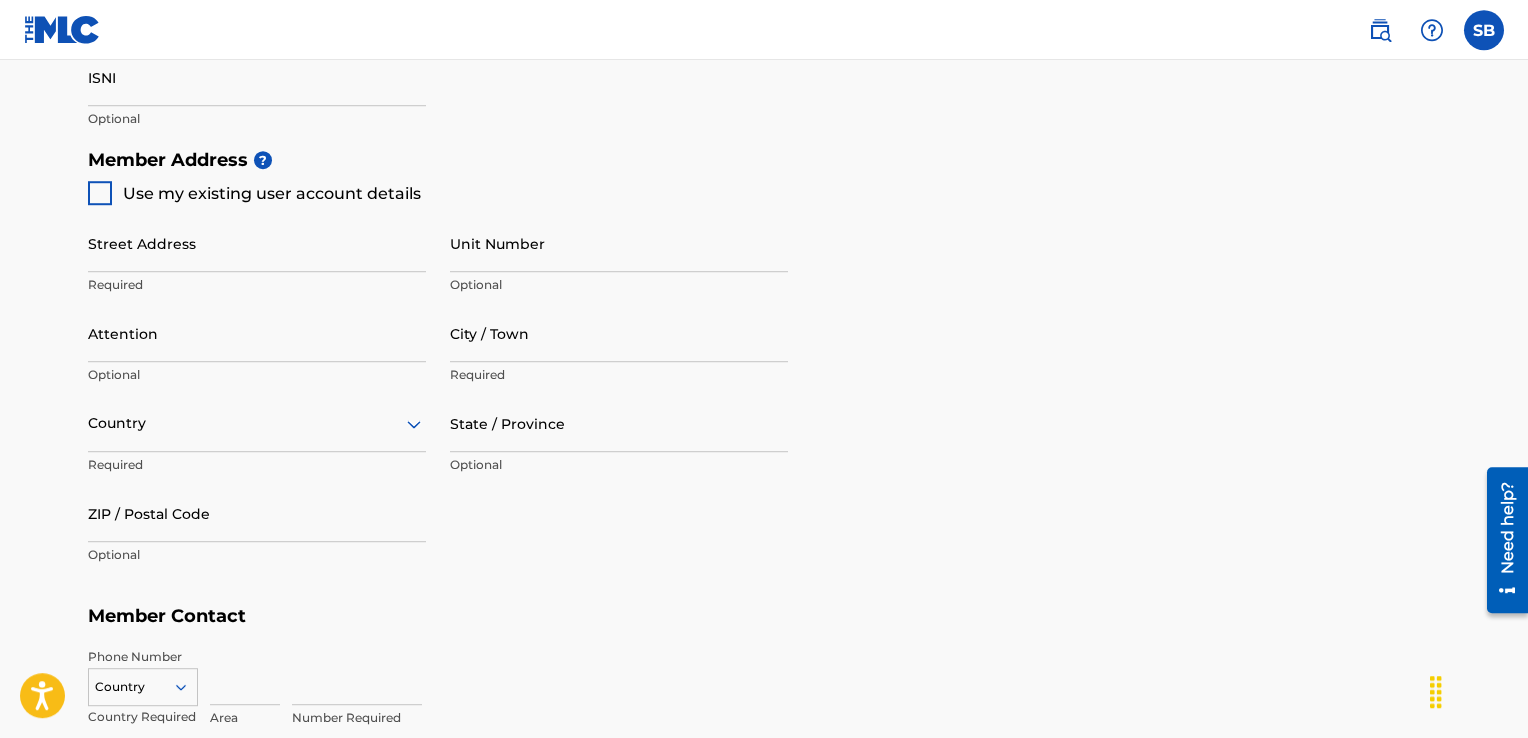scroll, scrollTop: 846, scrollLeft: 0, axis: vertical 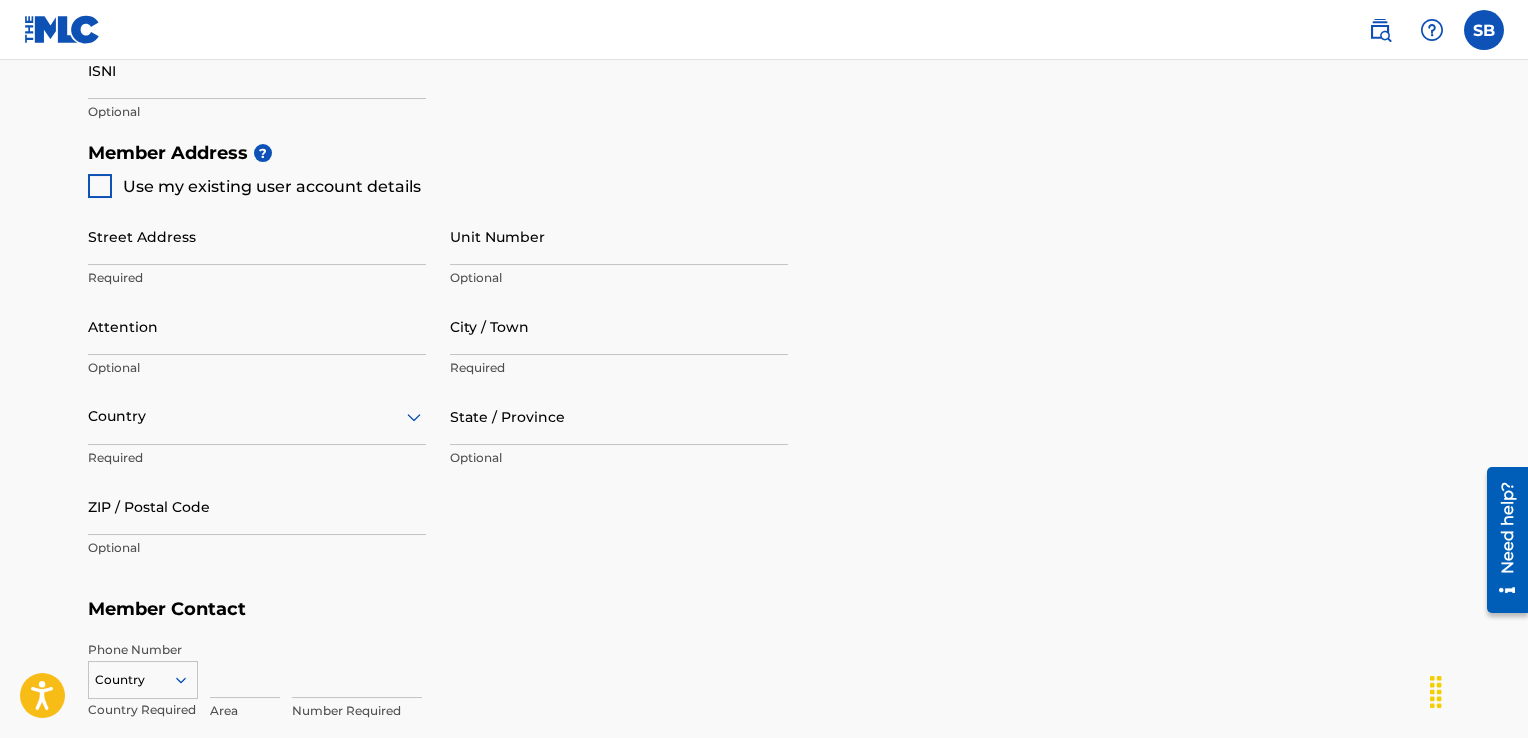 type on "00376756804" 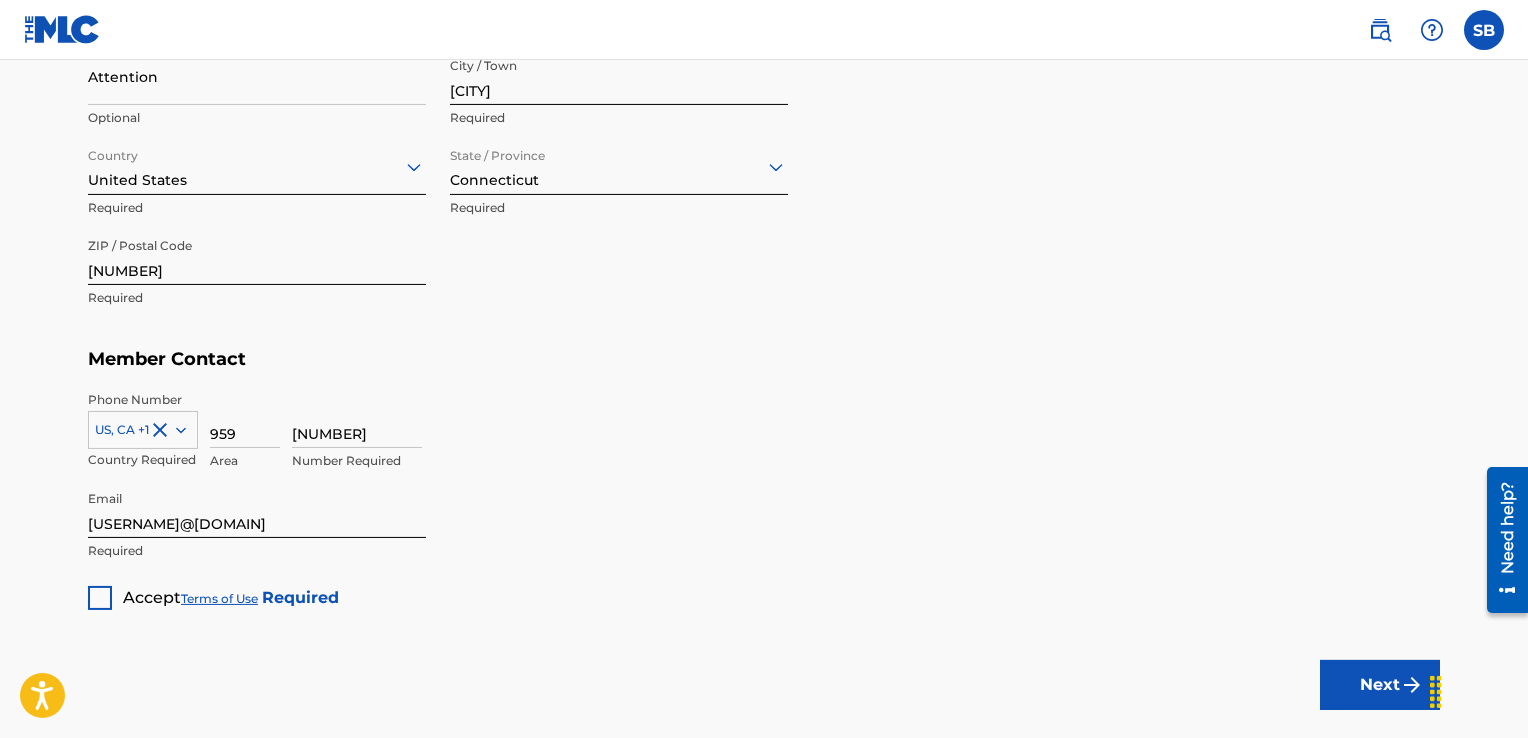 scroll, scrollTop: 1099, scrollLeft: 0, axis: vertical 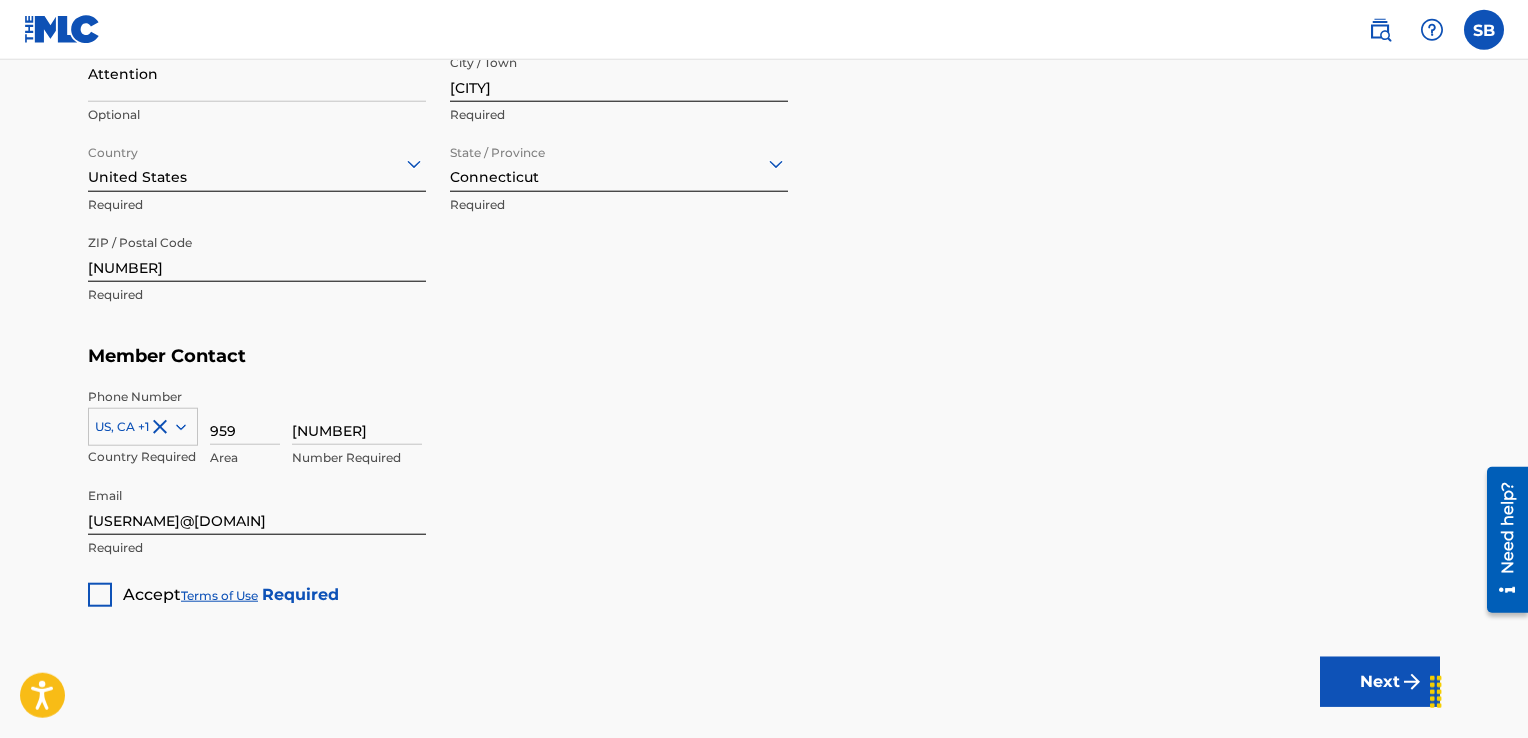 click at bounding box center [100, 595] 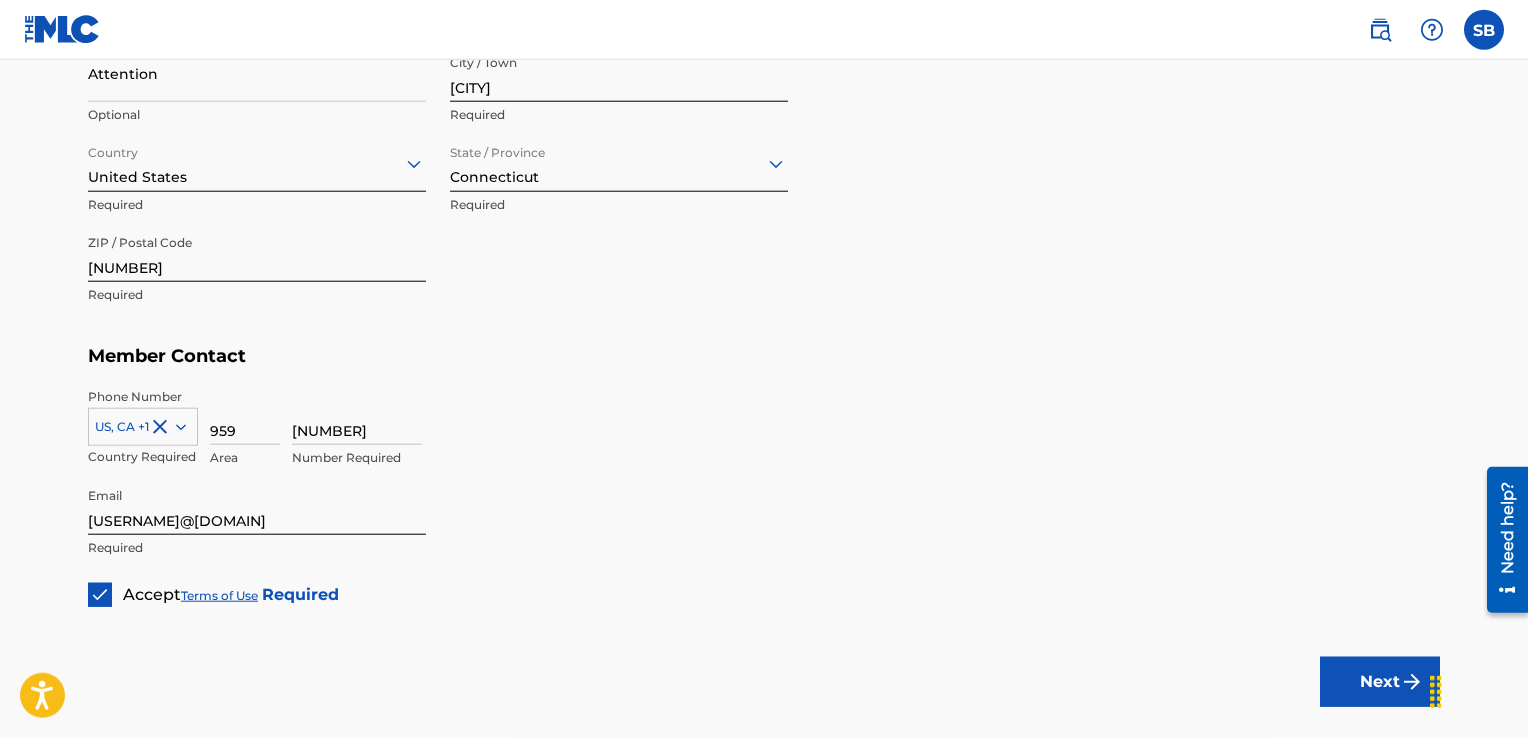 click on "Next" at bounding box center (1380, 682) 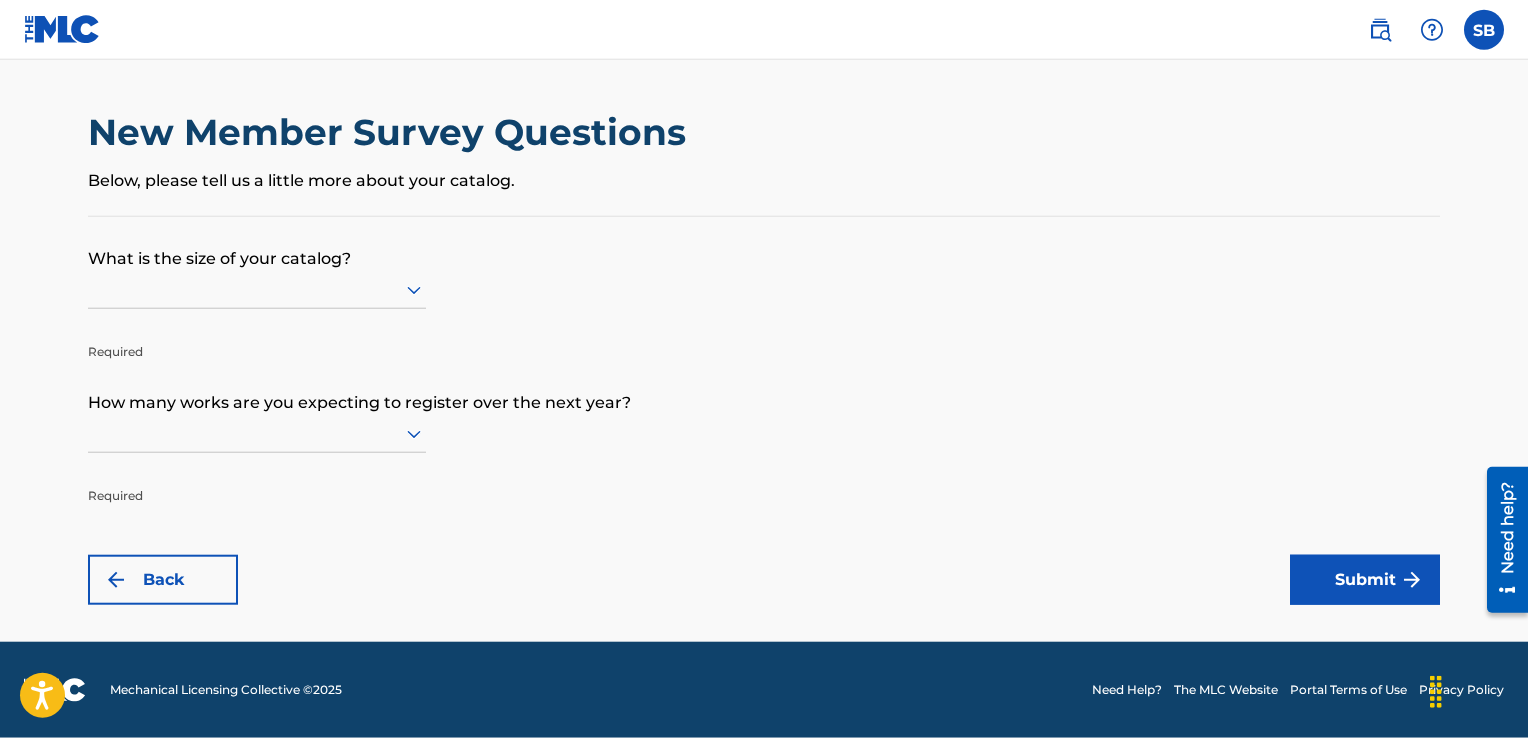 scroll, scrollTop: 0, scrollLeft: 0, axis: both 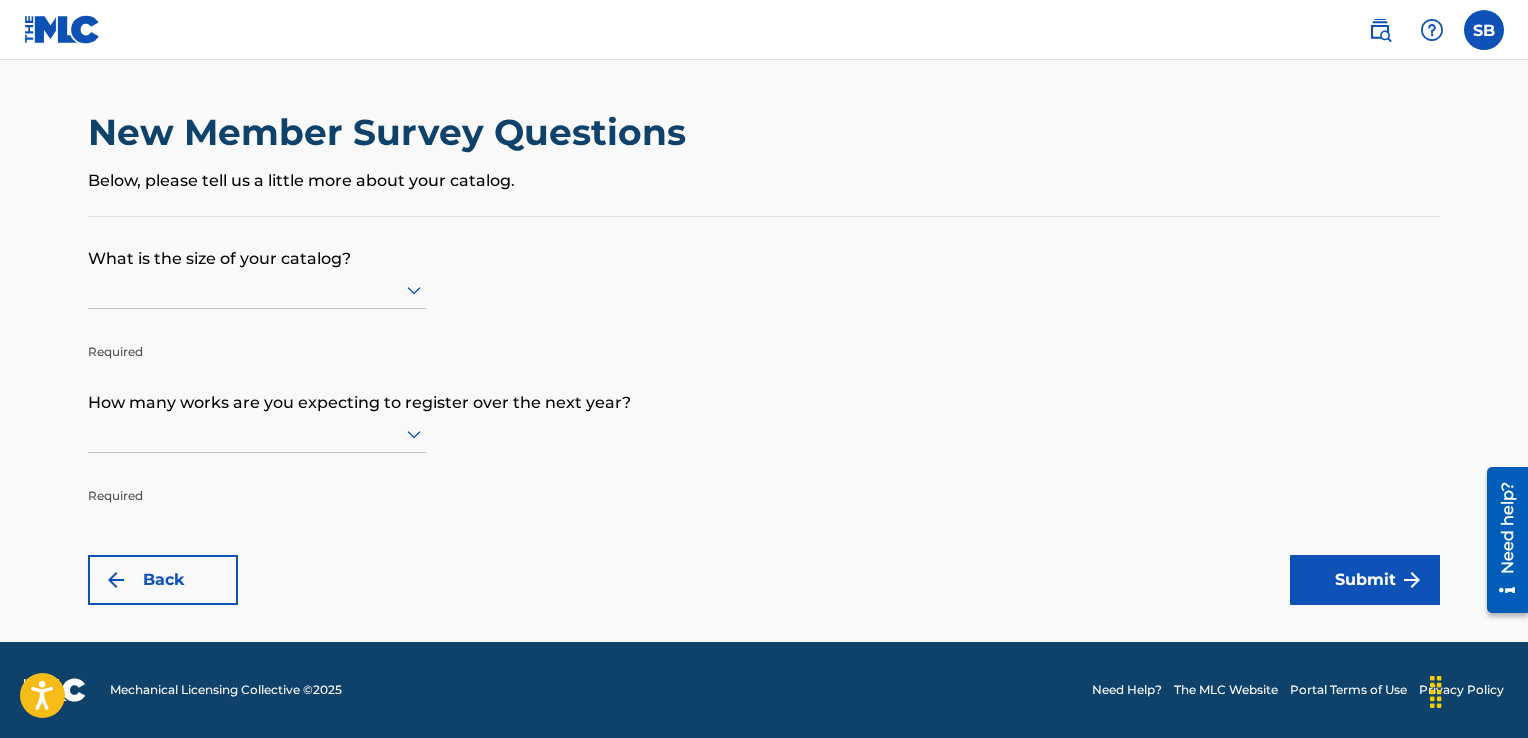 click at bounding box center [257, 289] 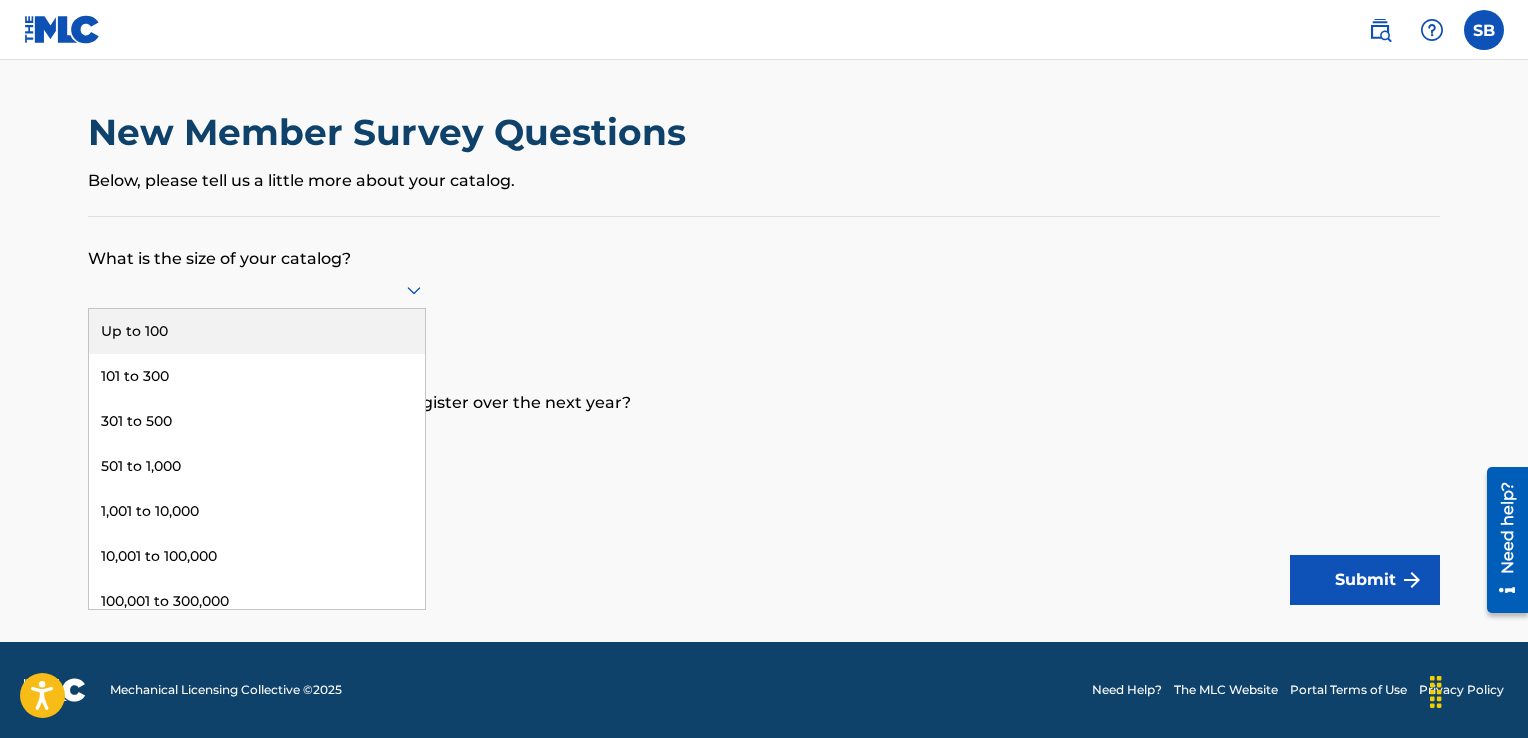 drag, startPoint x: 245, startPoint y: 359, endPoint x: 230, endPoint y: 327, distance: 35.341194 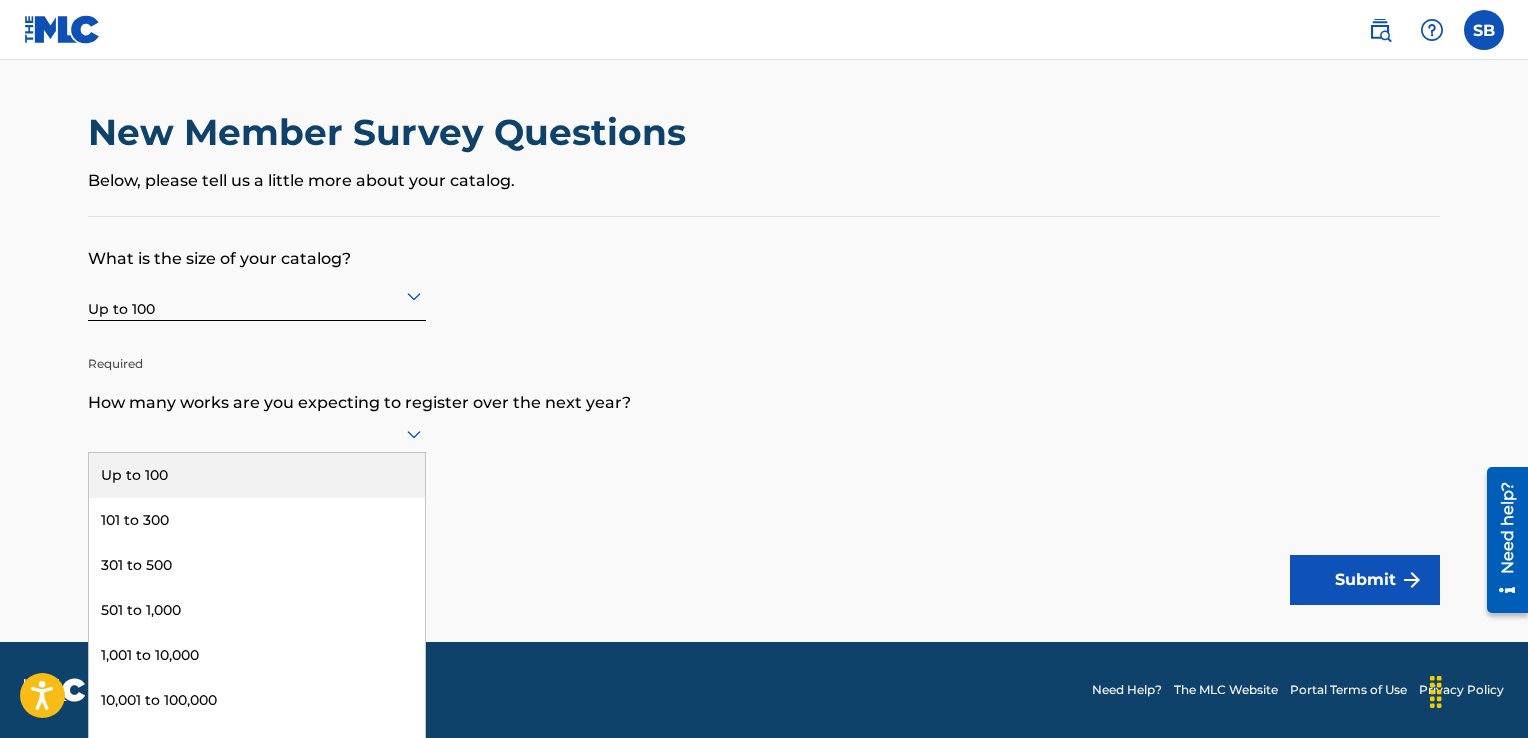 scroll, scrollTop: 0, scrollLeft: 0, axis: both 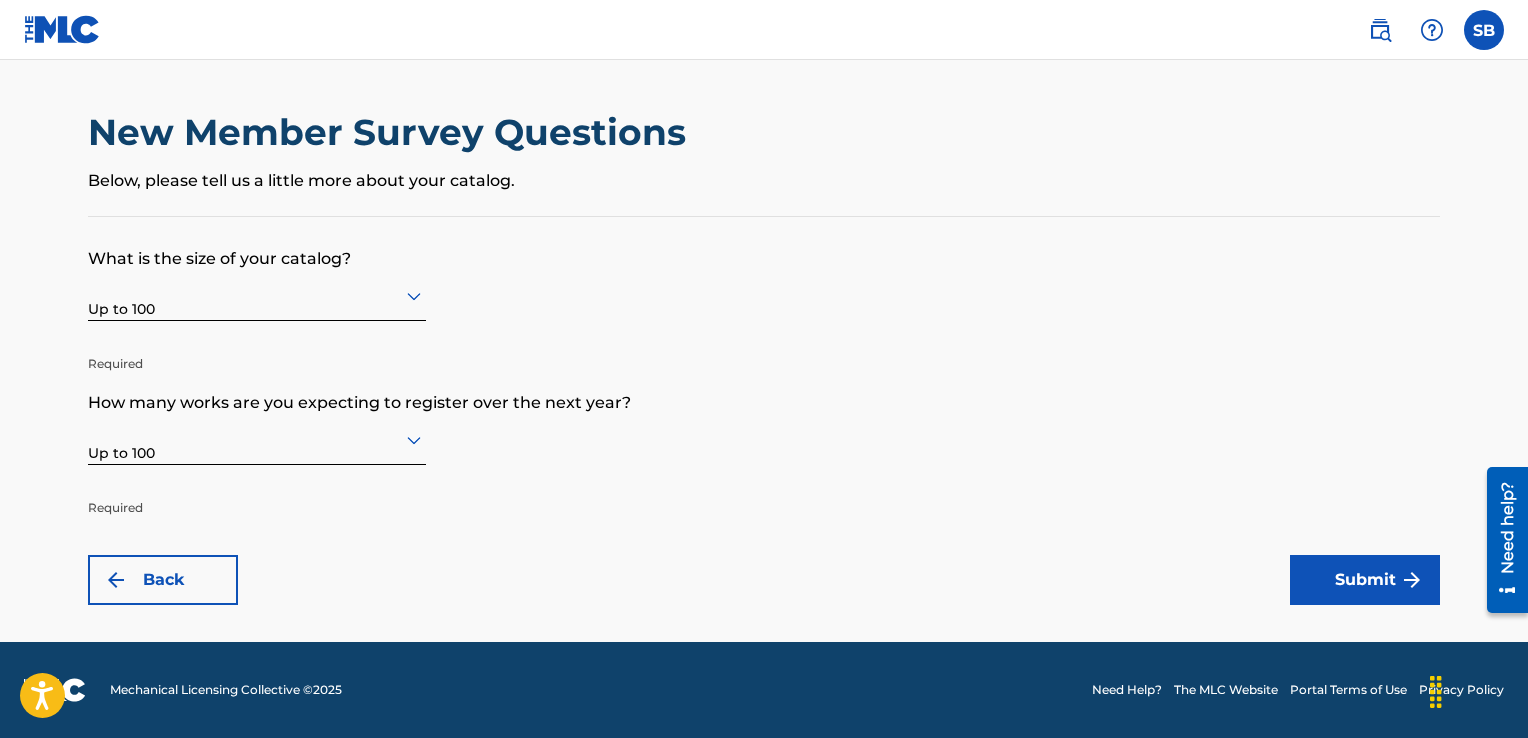 click on "Submit" at bounding box center [1365, 580] 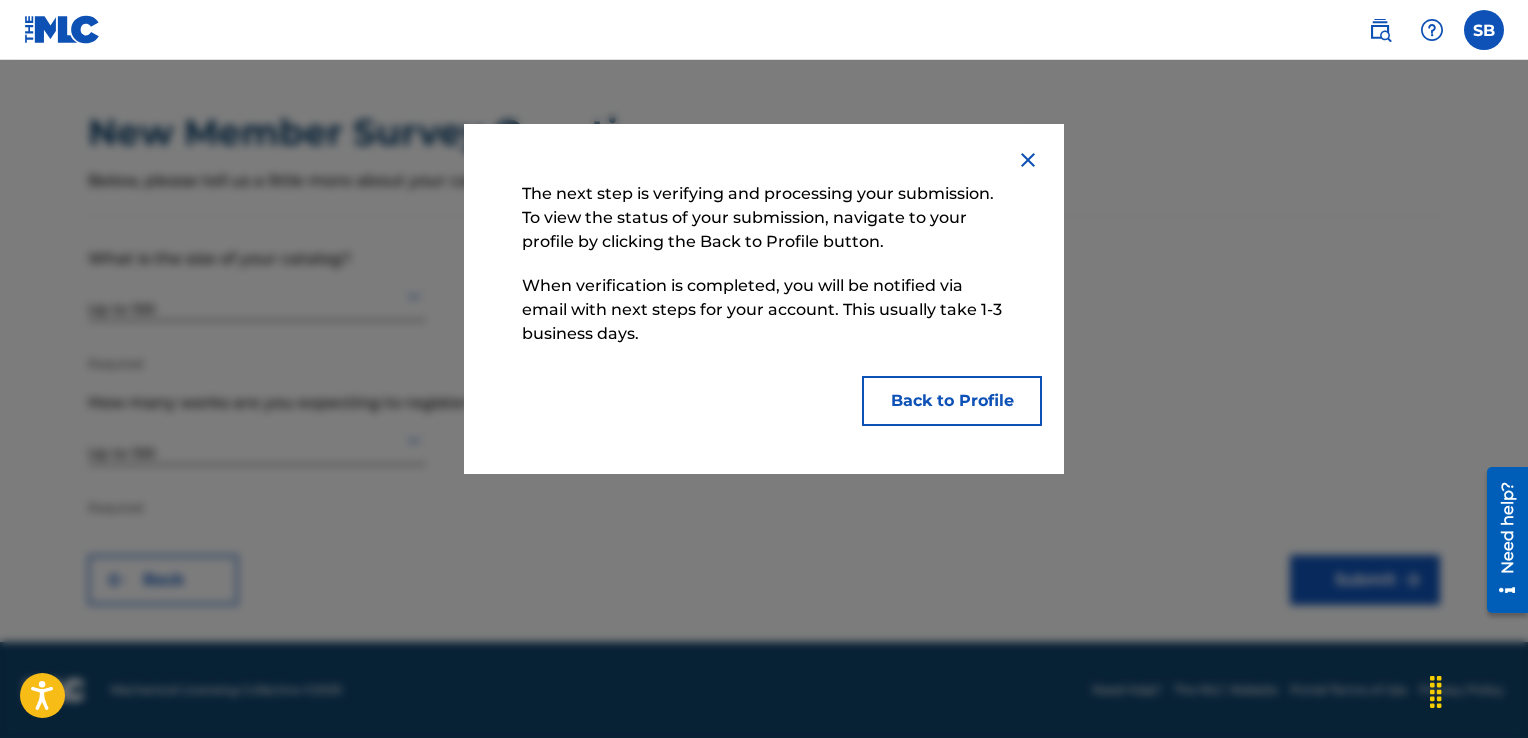 click on "Back to Profile" at bounding box center [952, 401] 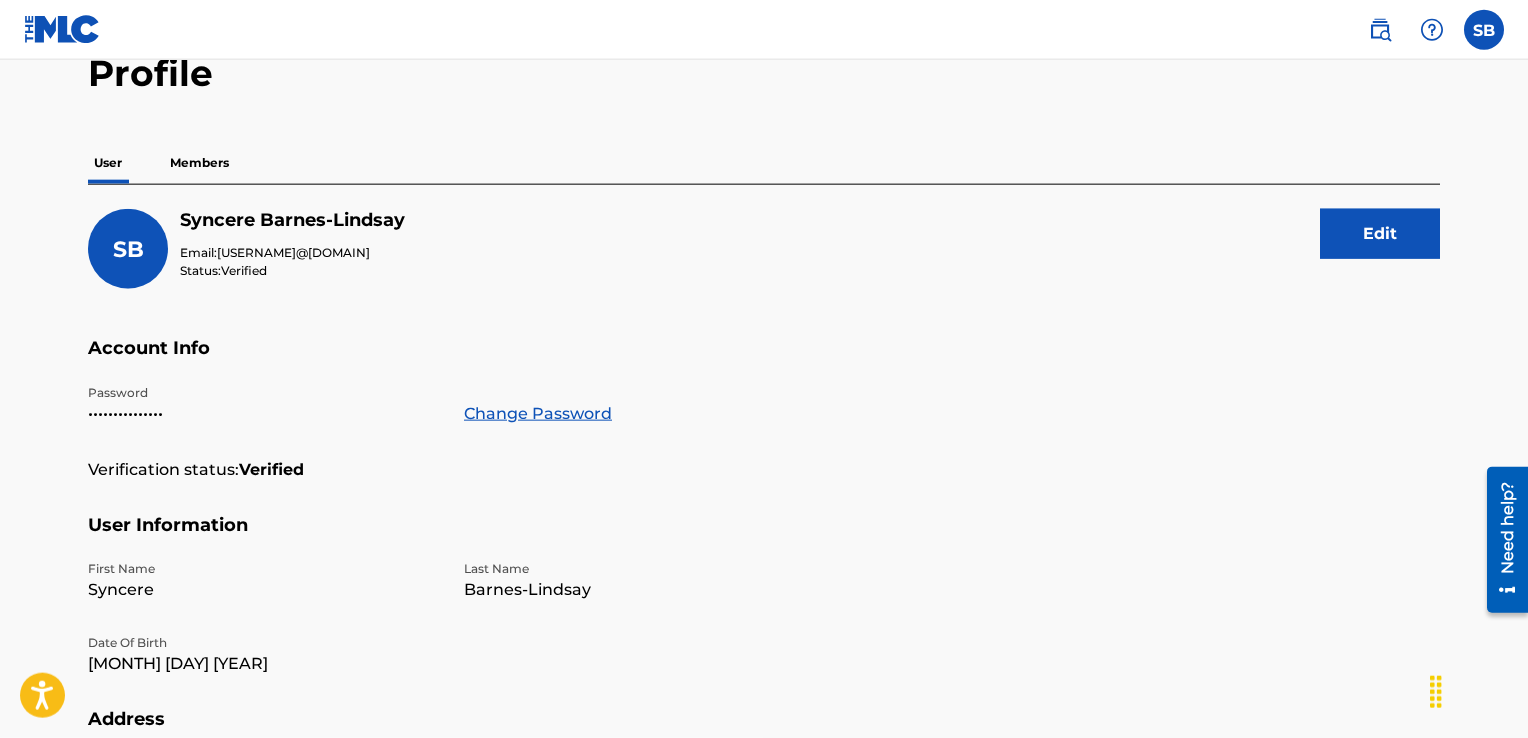 scroll, scrollTop: 100, scrollLeft: 0, axis: vertical 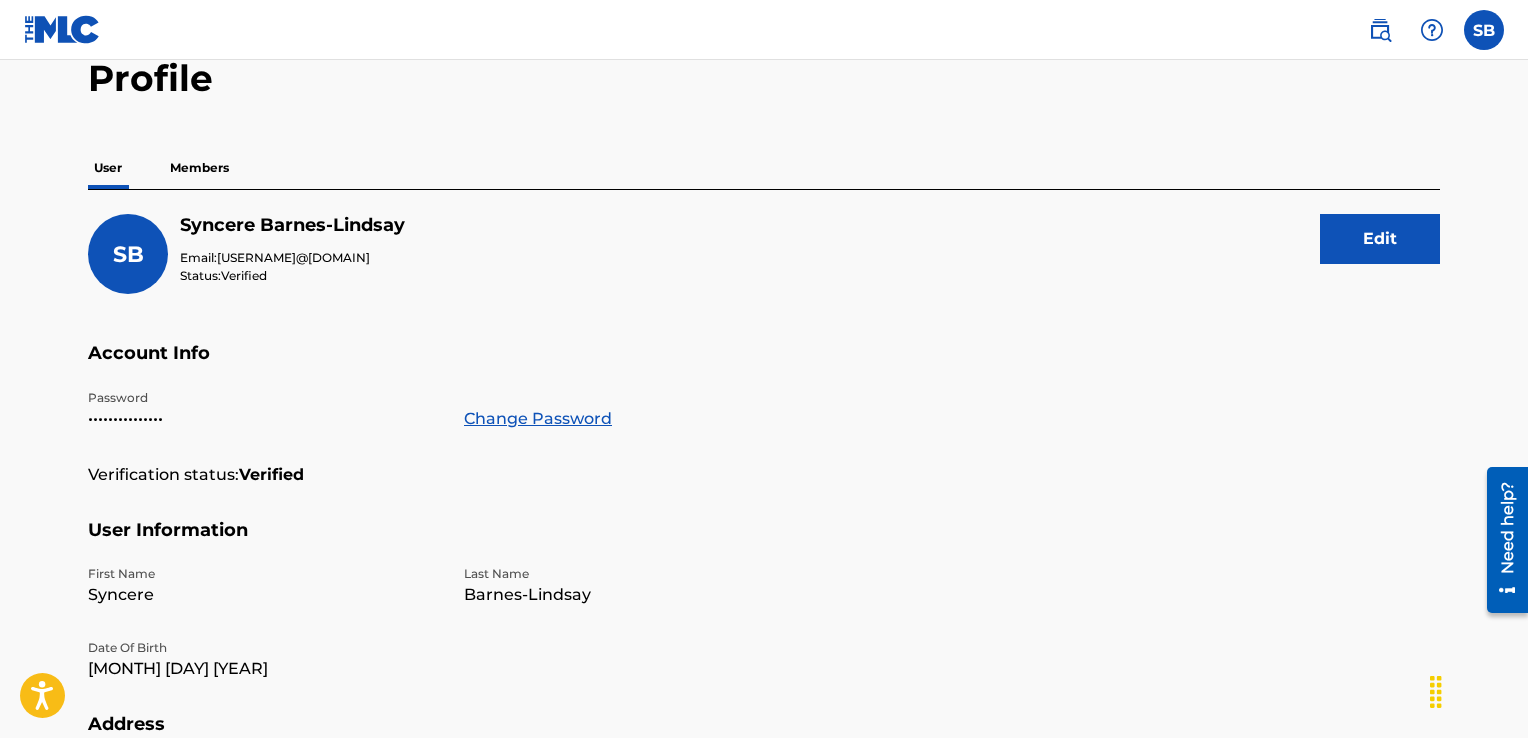 click on "Members" at bounding box center [199, 168] 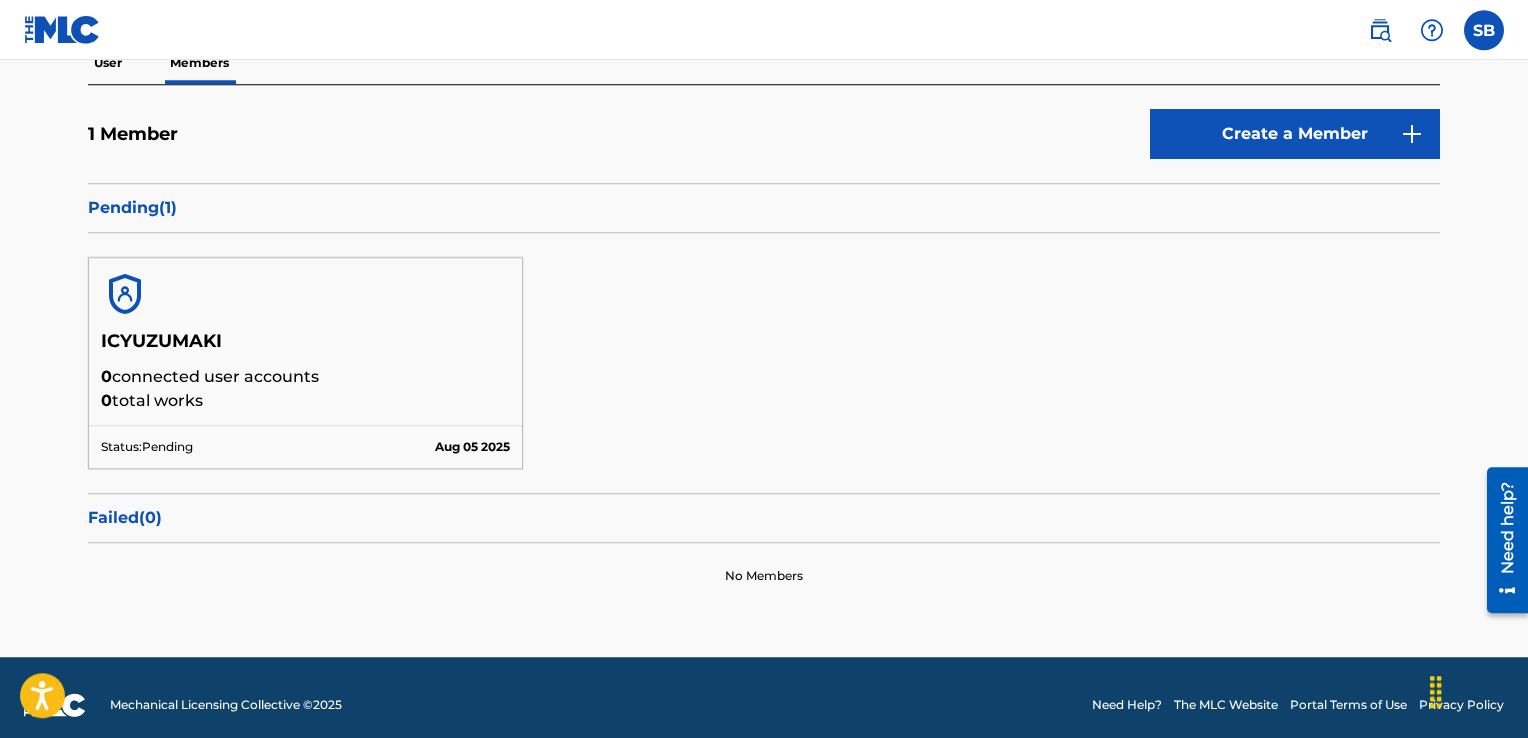 scroll, scrollTop: 206, scrollLeft: 0, axis: vertical 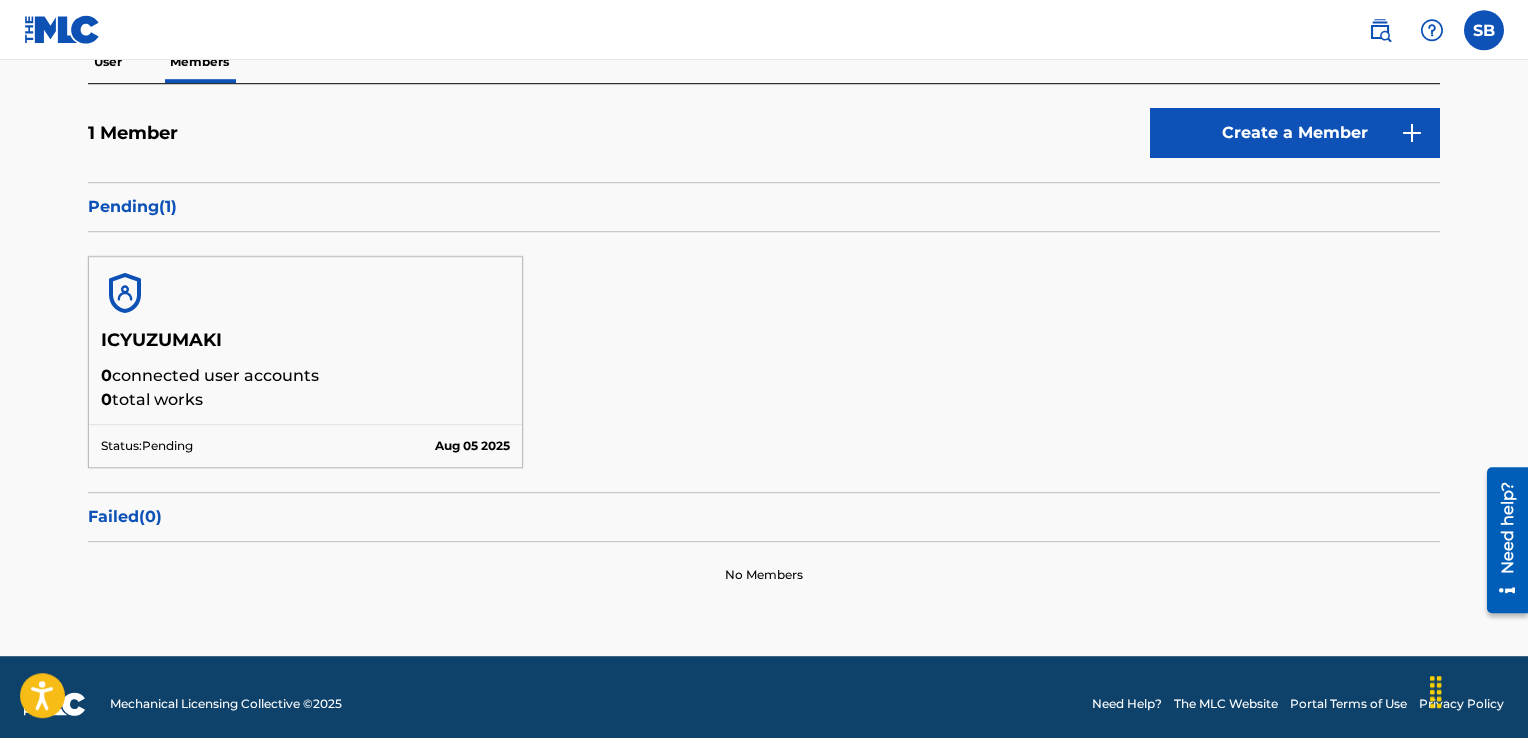 click on "[USERNAME] 0  connected user accounts 0  total works Status:  Pending [DATE]" at bounding box center [764, 362] 